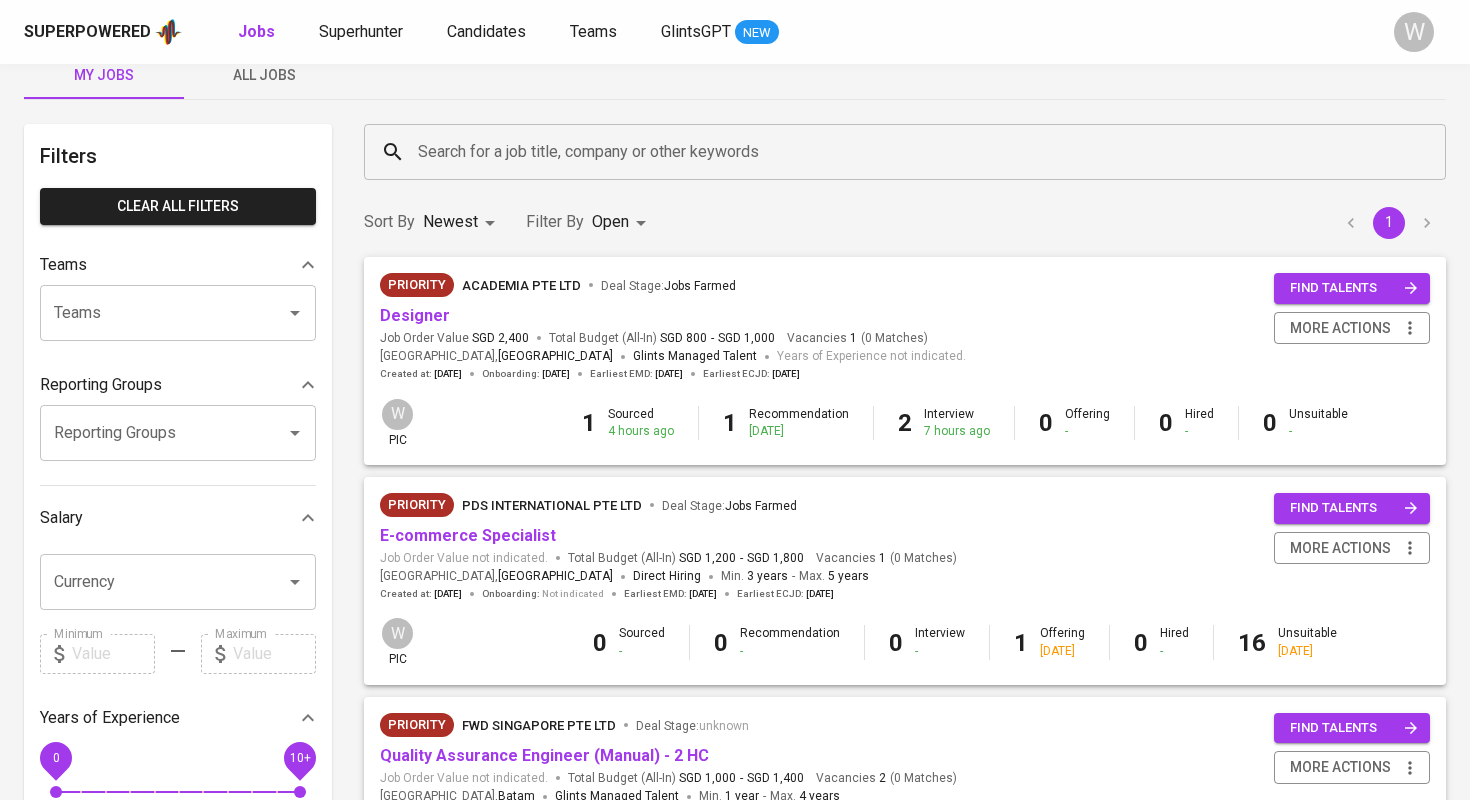 scroll, scrollTop: 49, scrollLeft: 0, axis: vertical 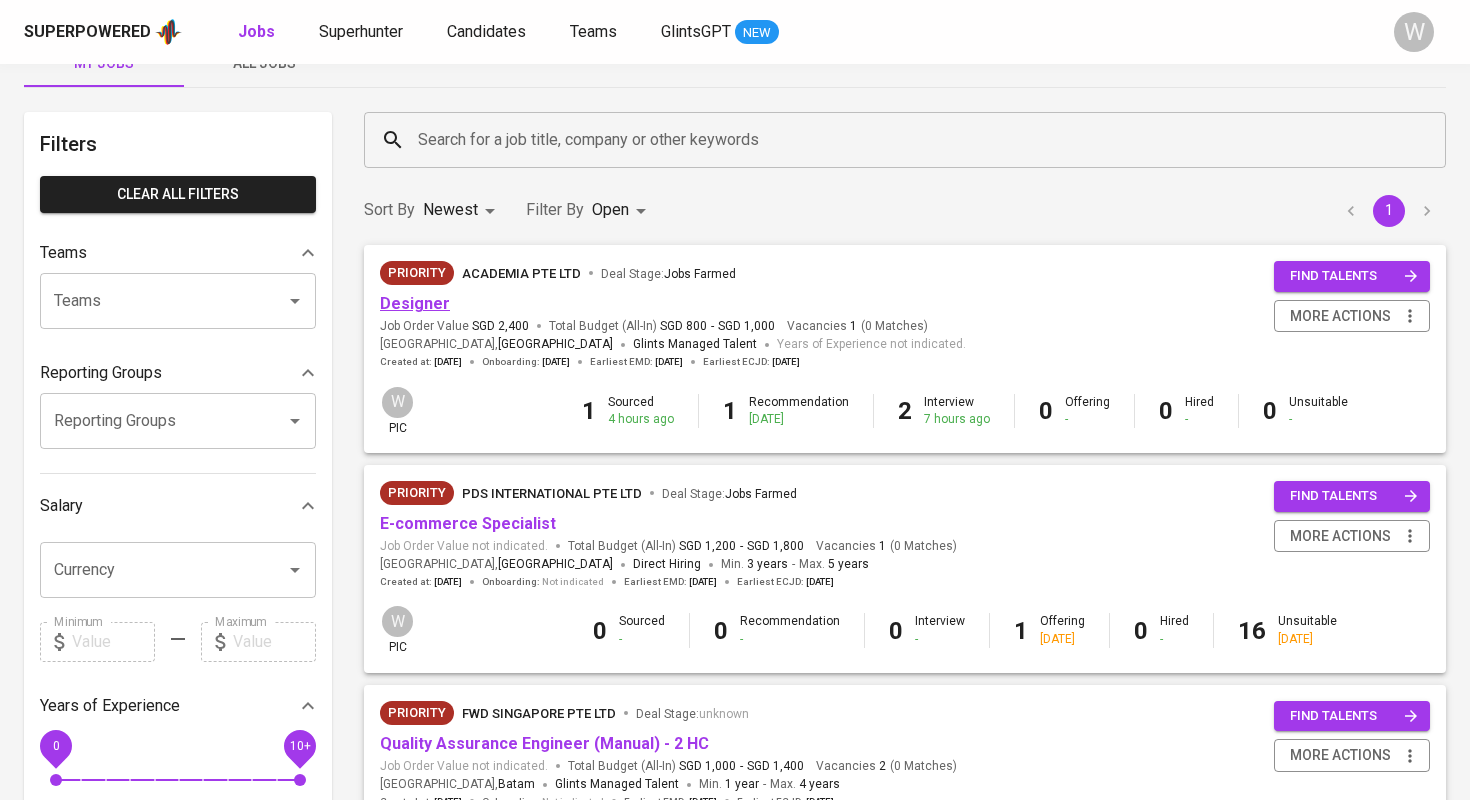 click on "Designer" at bounding box center (415, 303) 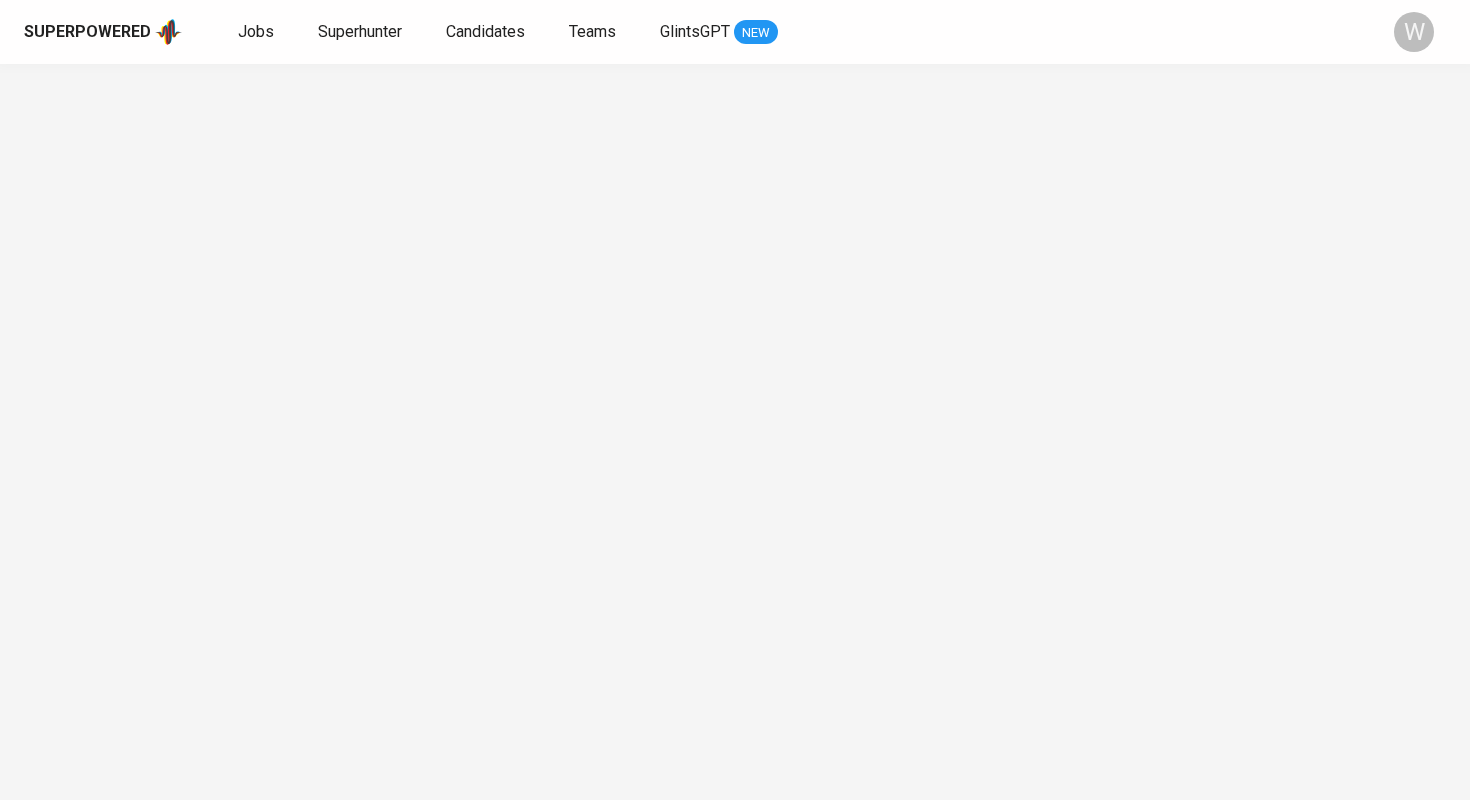 scroll, scrollTop: 0, scrollLeft: 0, axis: both 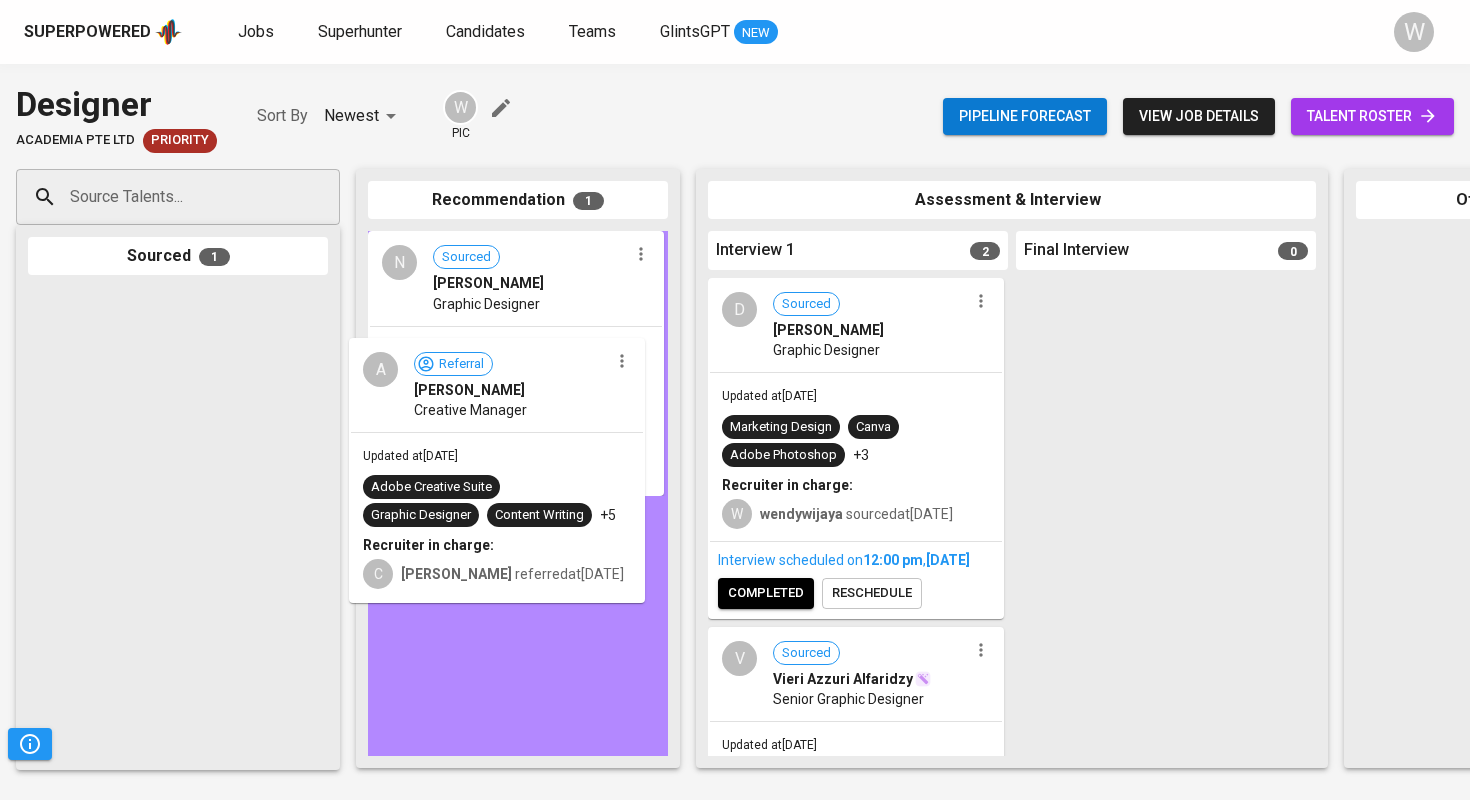 drag, startPoint x: 199, startPoint y: 392, endPoint x: 534, endPoint y: 444, distance: 339.0118 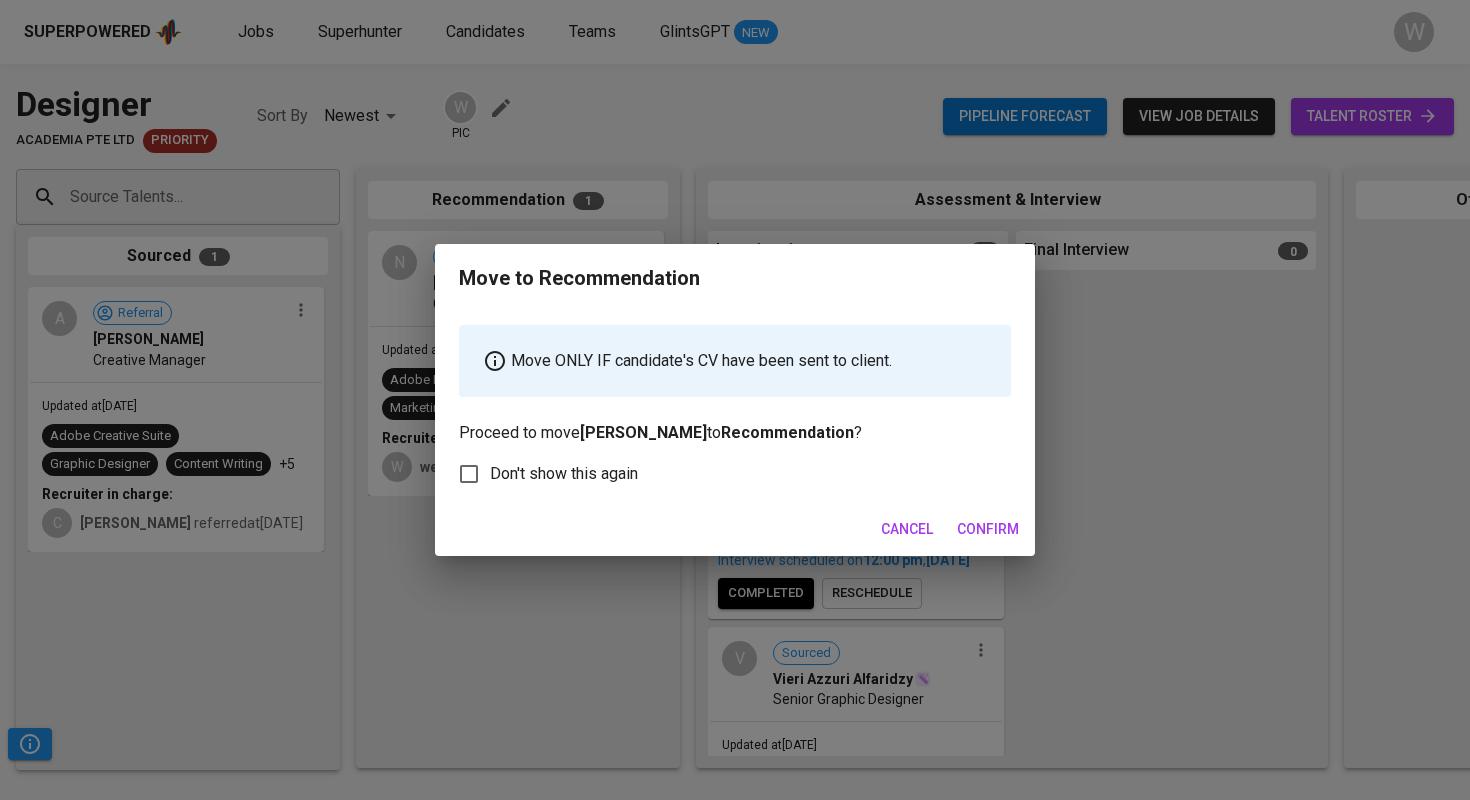 click on "Confirm" at bounding box center (988, 529) 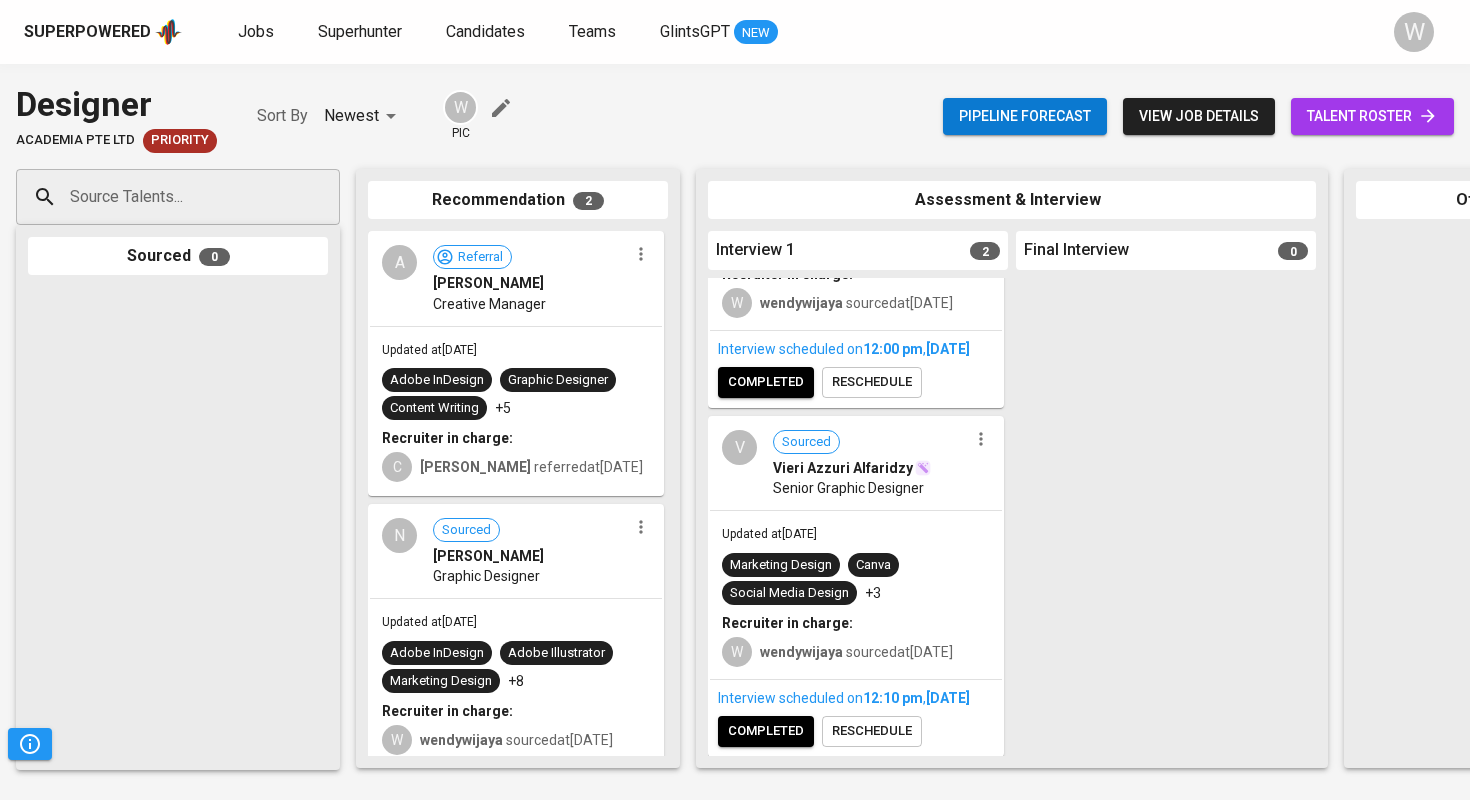 scroll, scrollTop: 268, scrollLeft: 0, axis: vertical 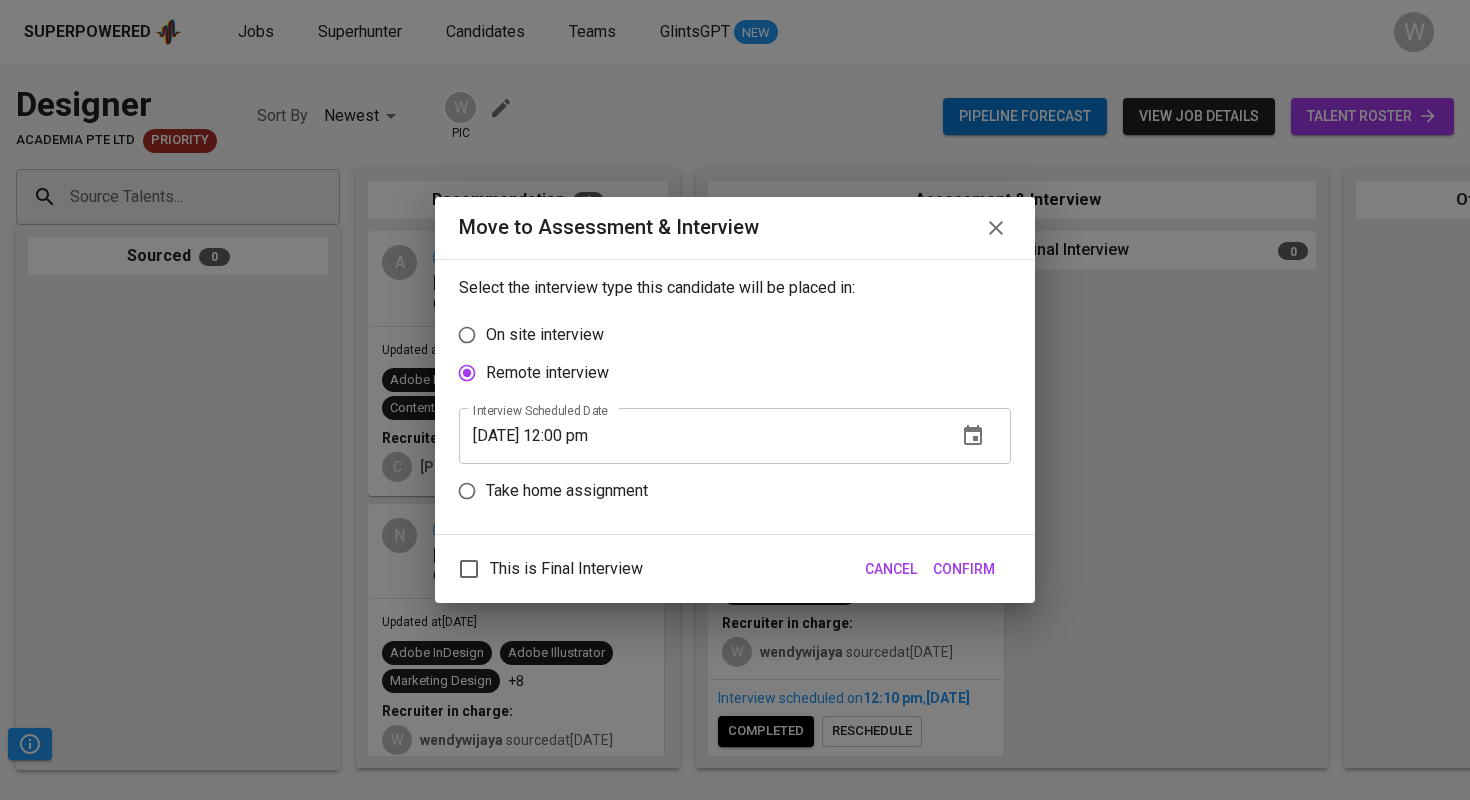 click on "On site interview" at bounding box center [721, 335] 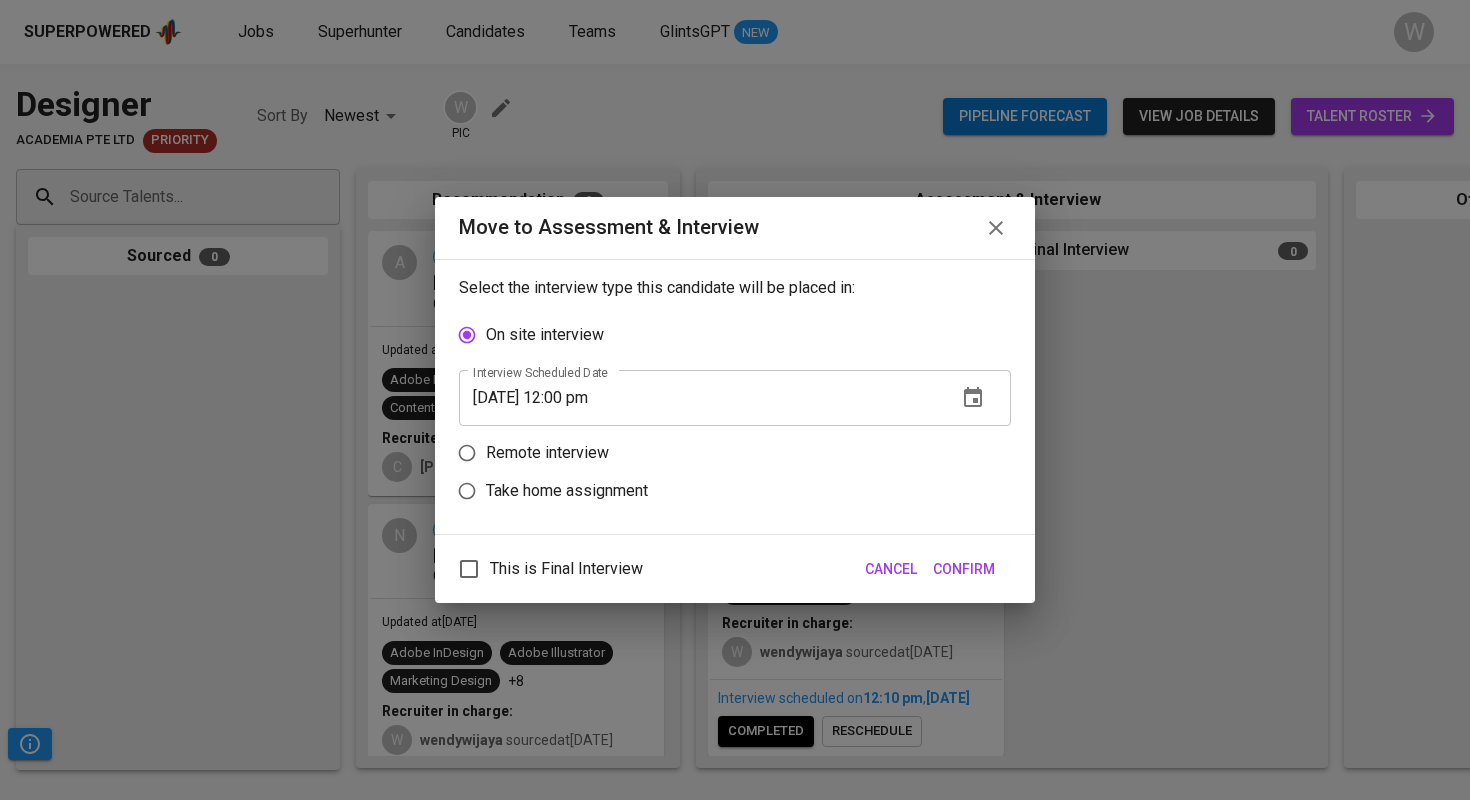 click on "Remote interview" at bounding box center (547, 453) 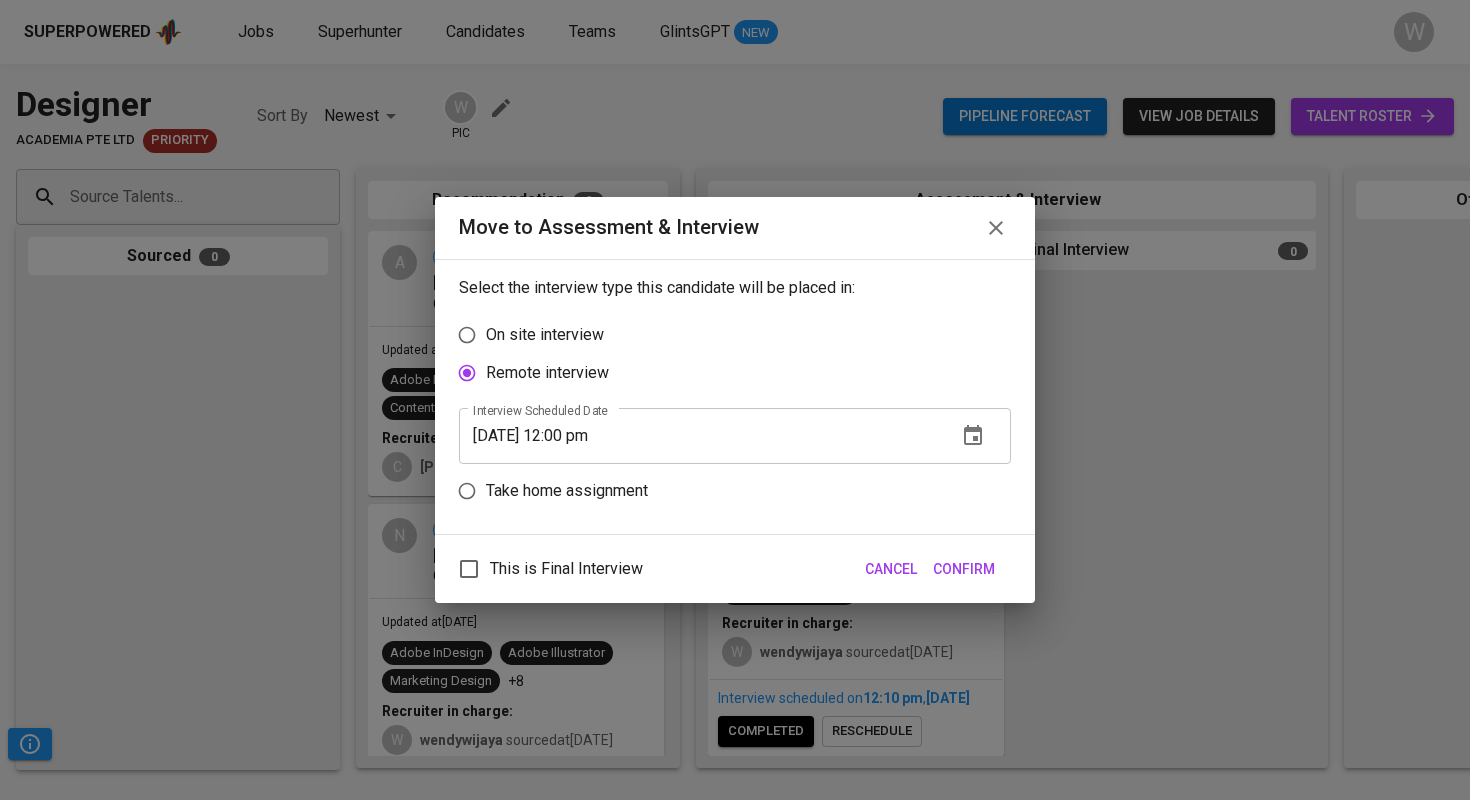 click on "[DATE] 12:00 pm" at bounding box center (700, 436) 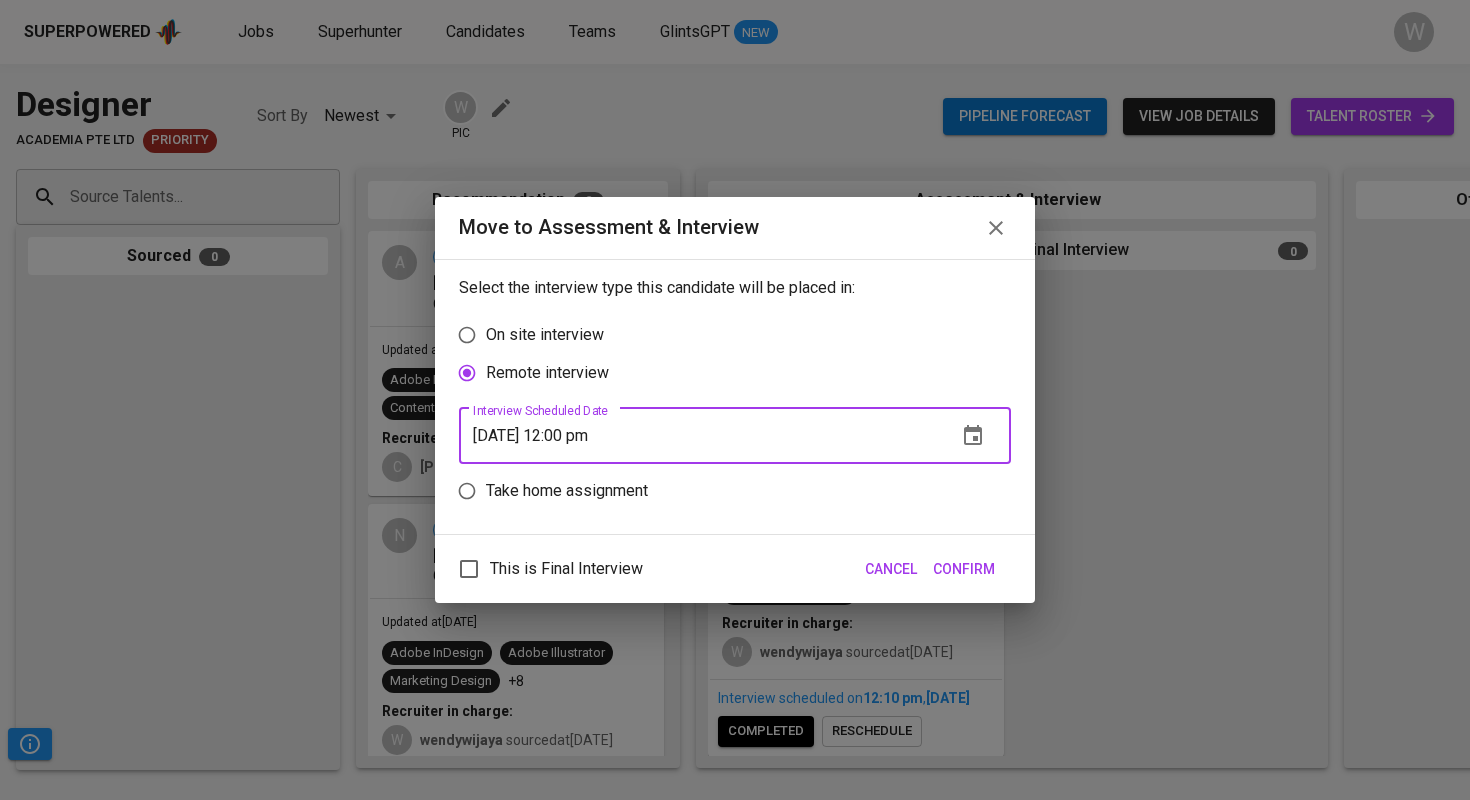 click on "Confirm" at bounding box center (964, 569) 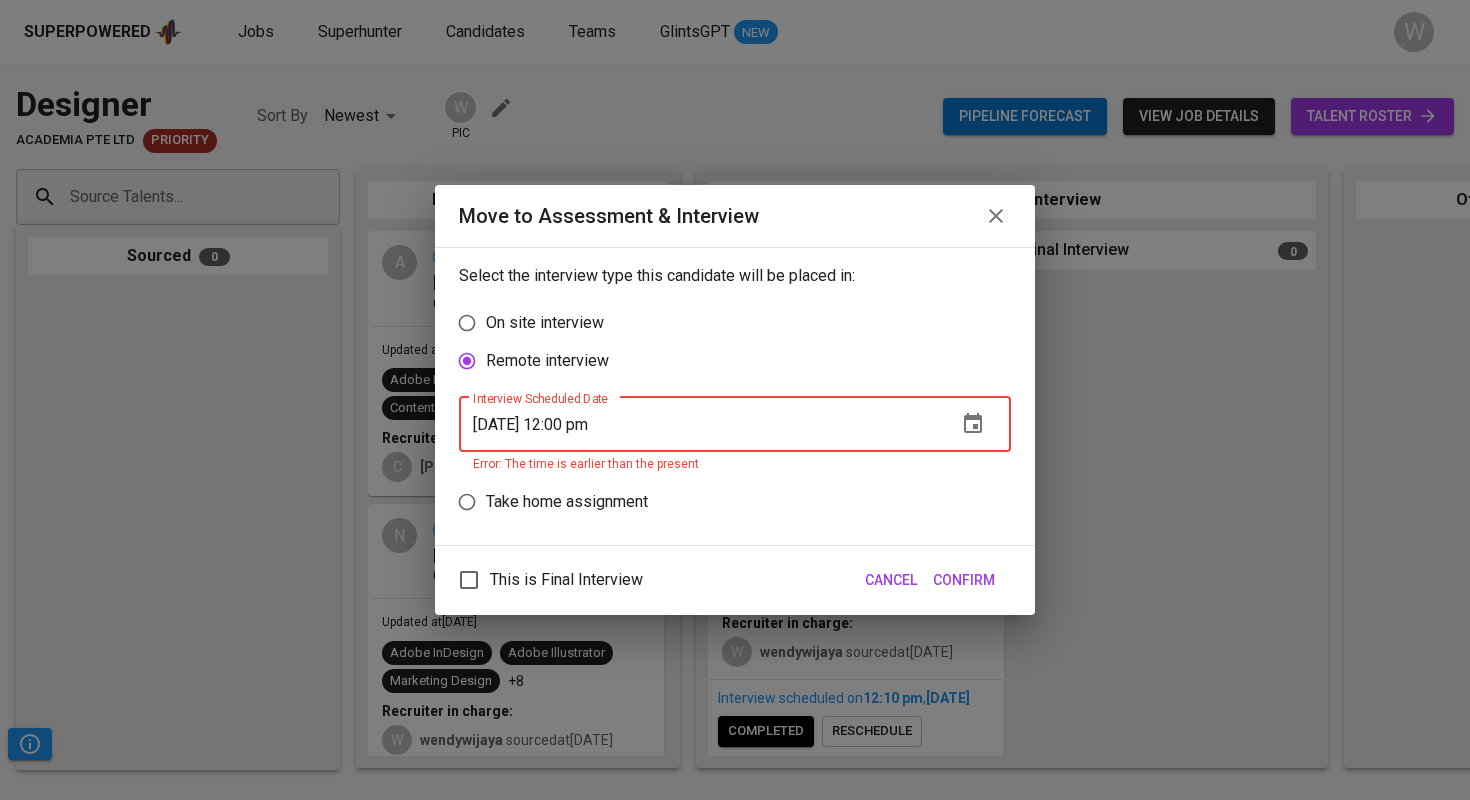 click on "[DATE] 12:00 pm" at bounding box center (700, 424) 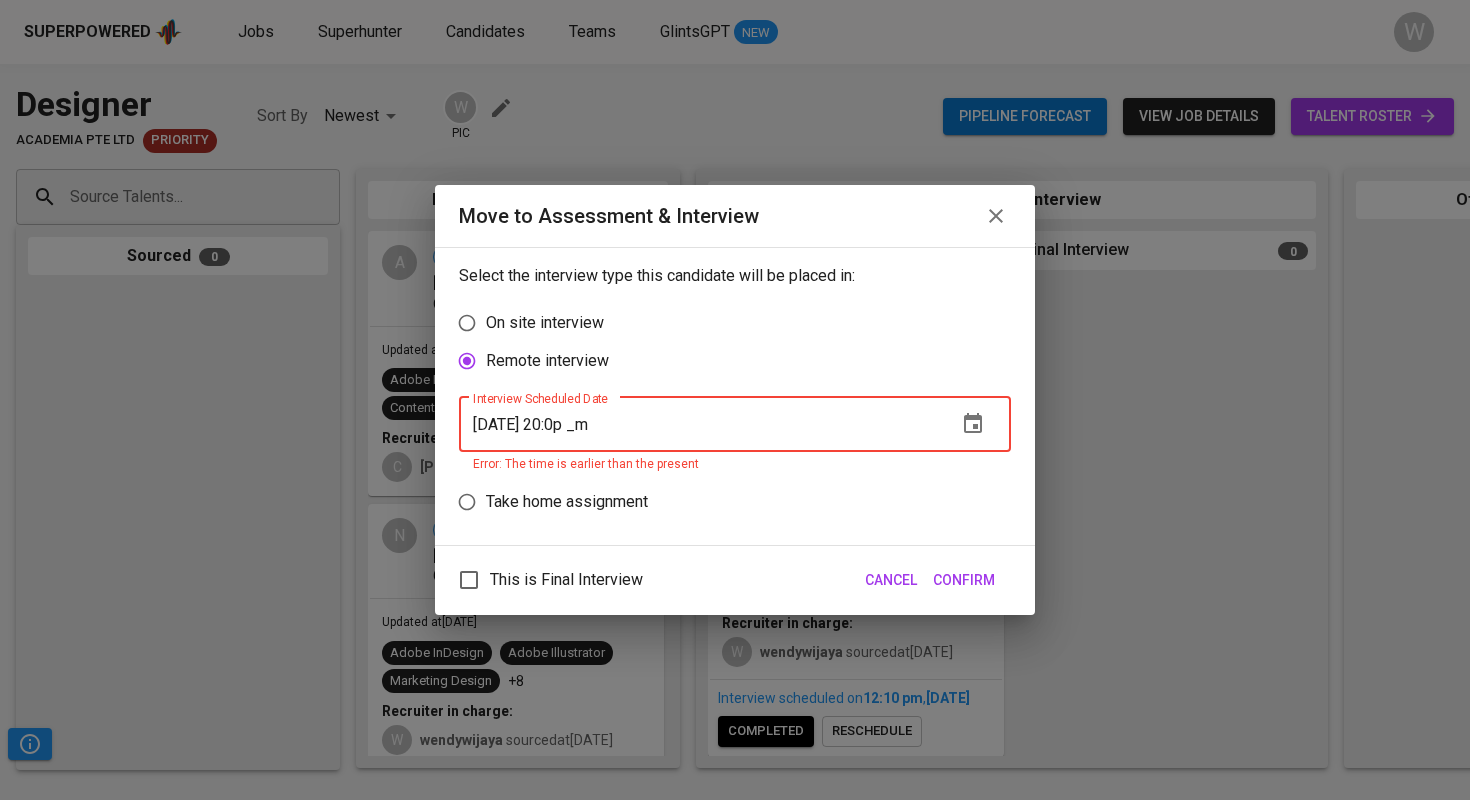 type on "07/18/2025 21:00 pm" 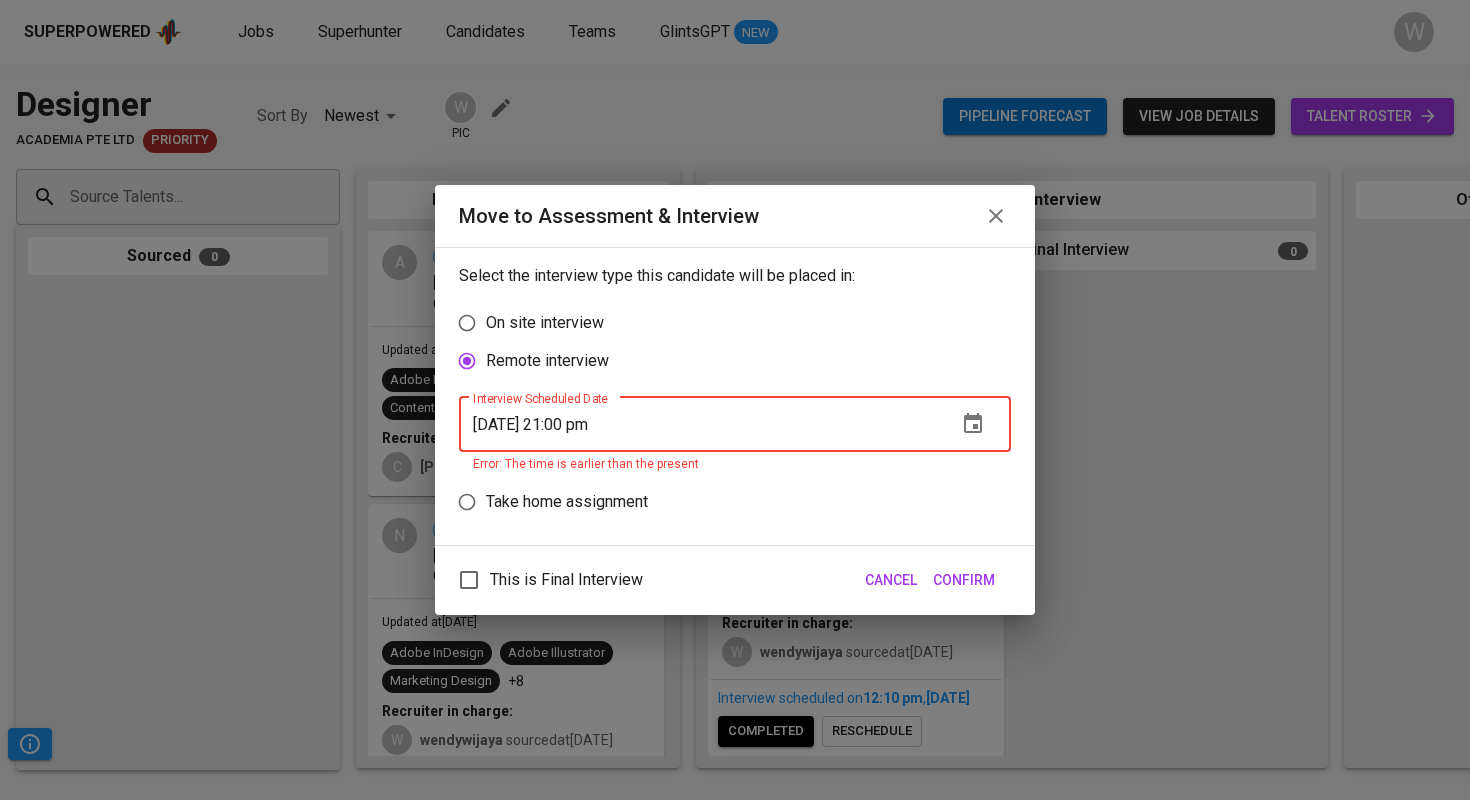 click on "Confirm" at bounding box center [964, 580] 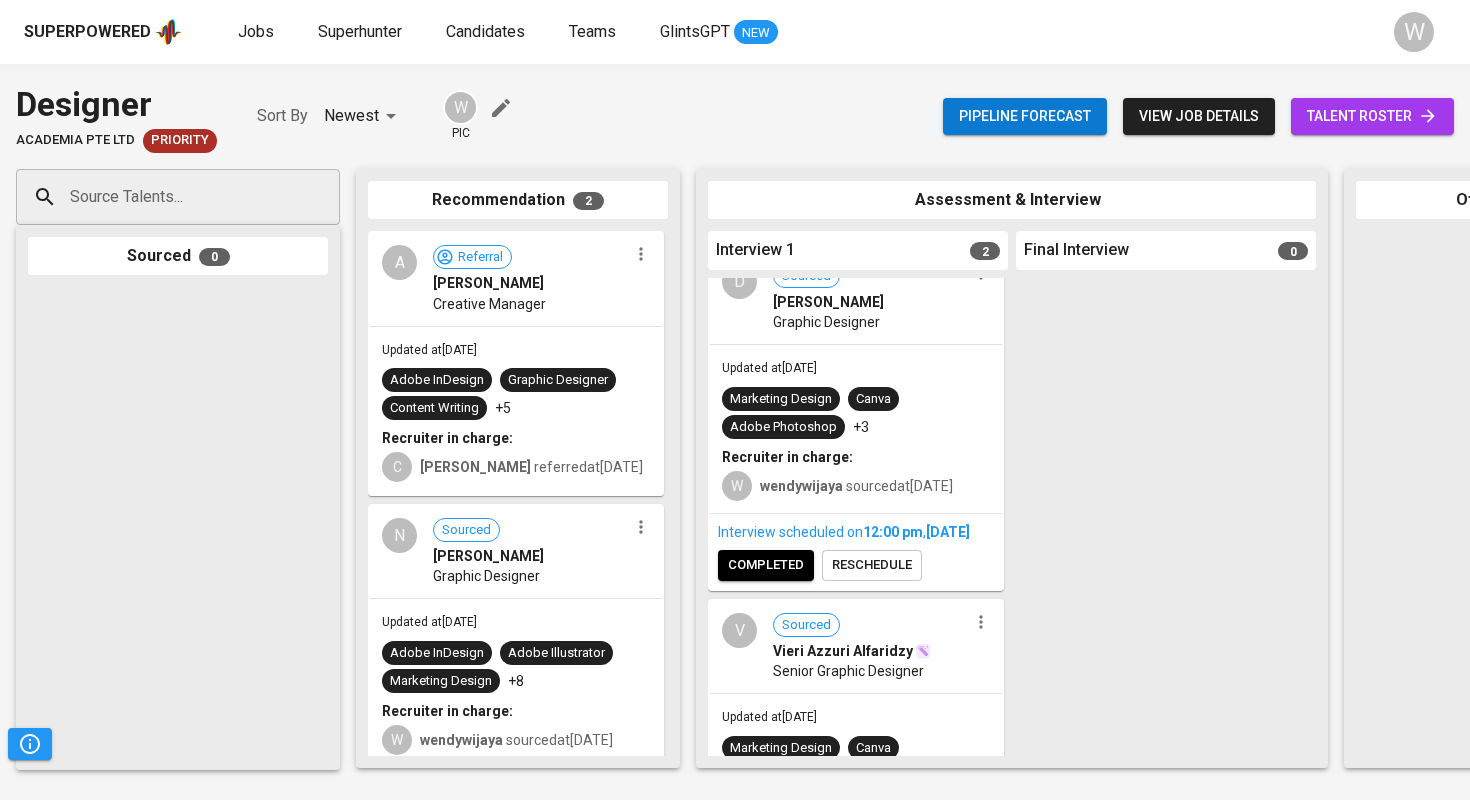 scroll, scrollTop: 0, scrollLeft: 0, axis: both 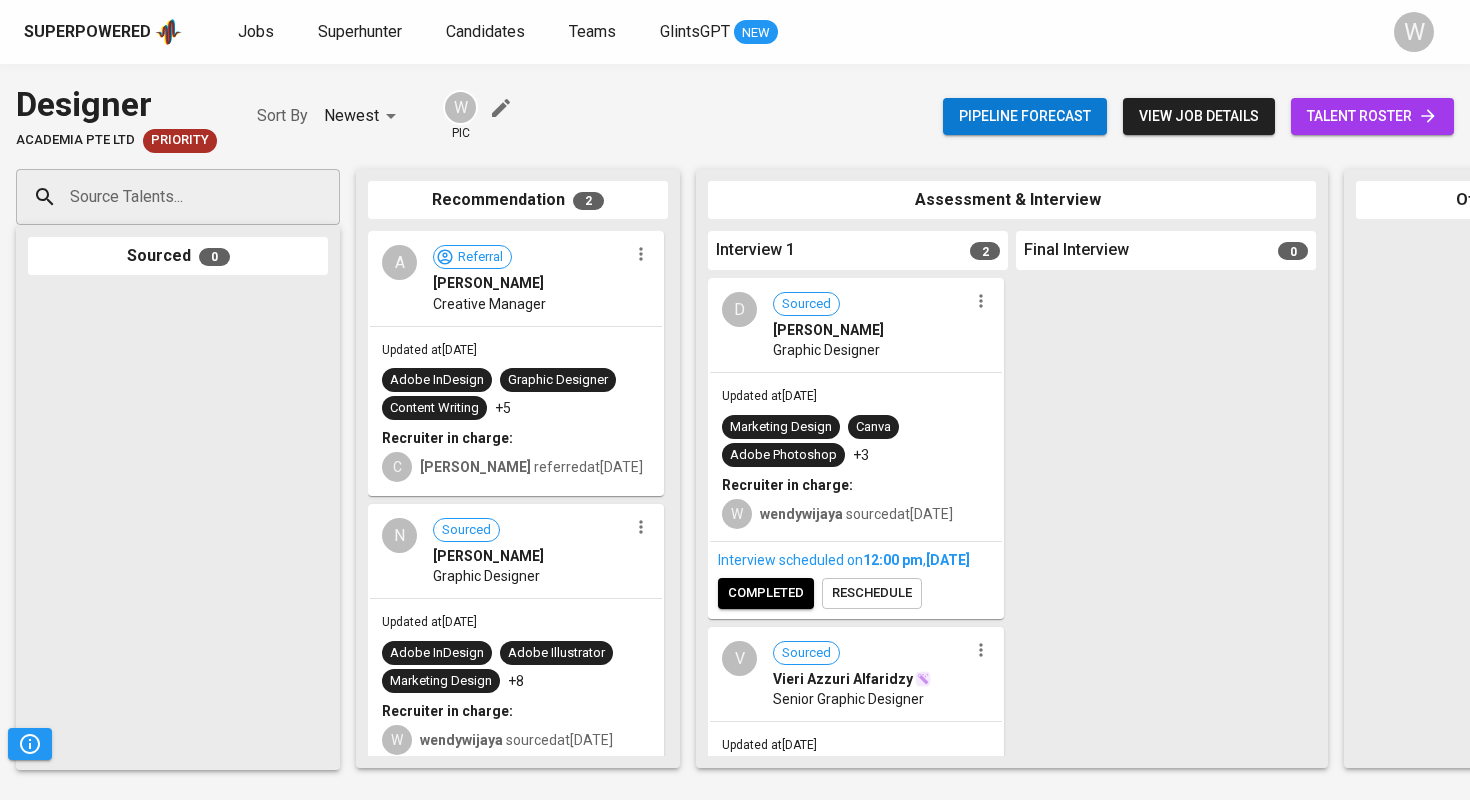 click at bounding box center (981, 301) 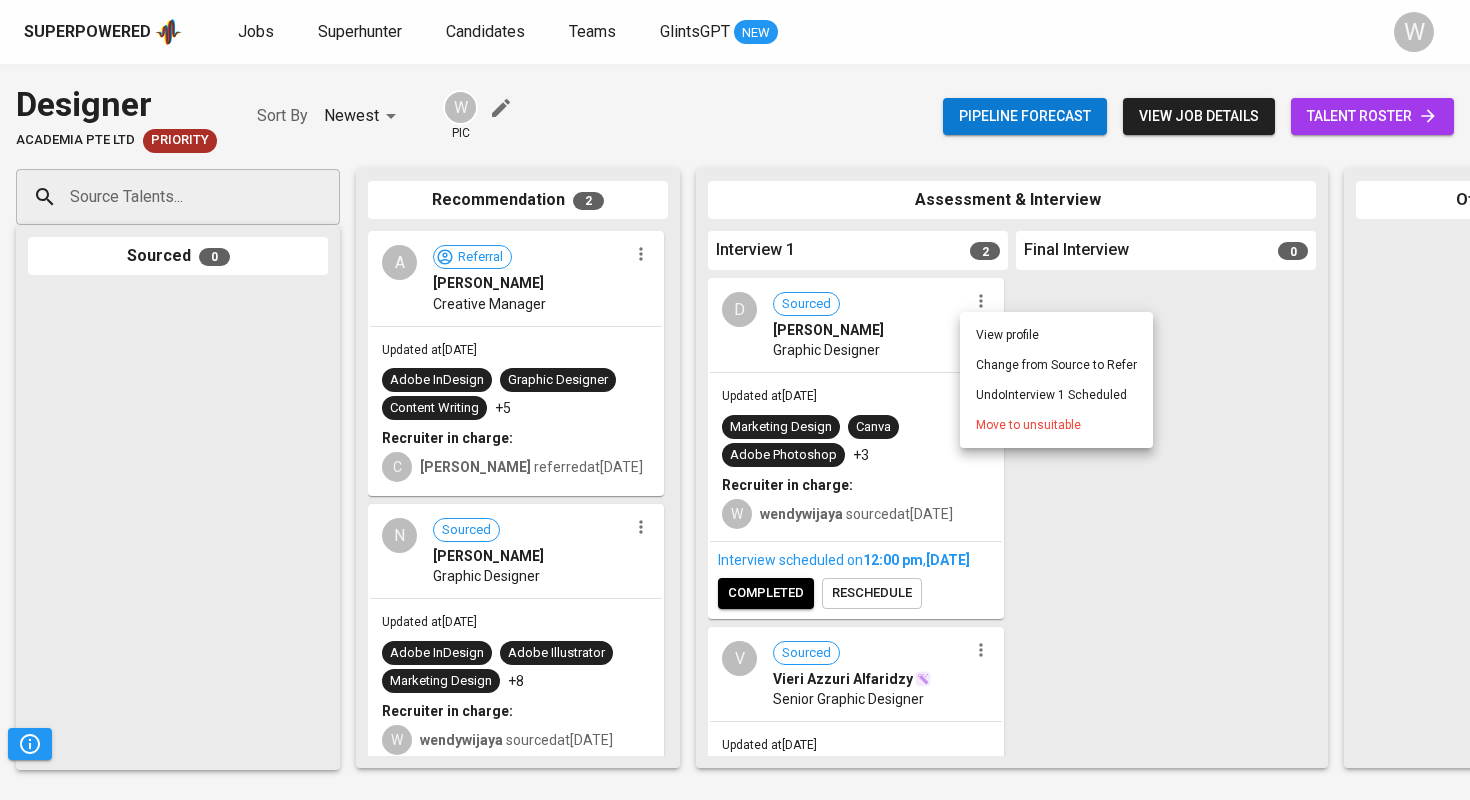 click on "Move to unsuitable" at bounding box center (1028, 425) 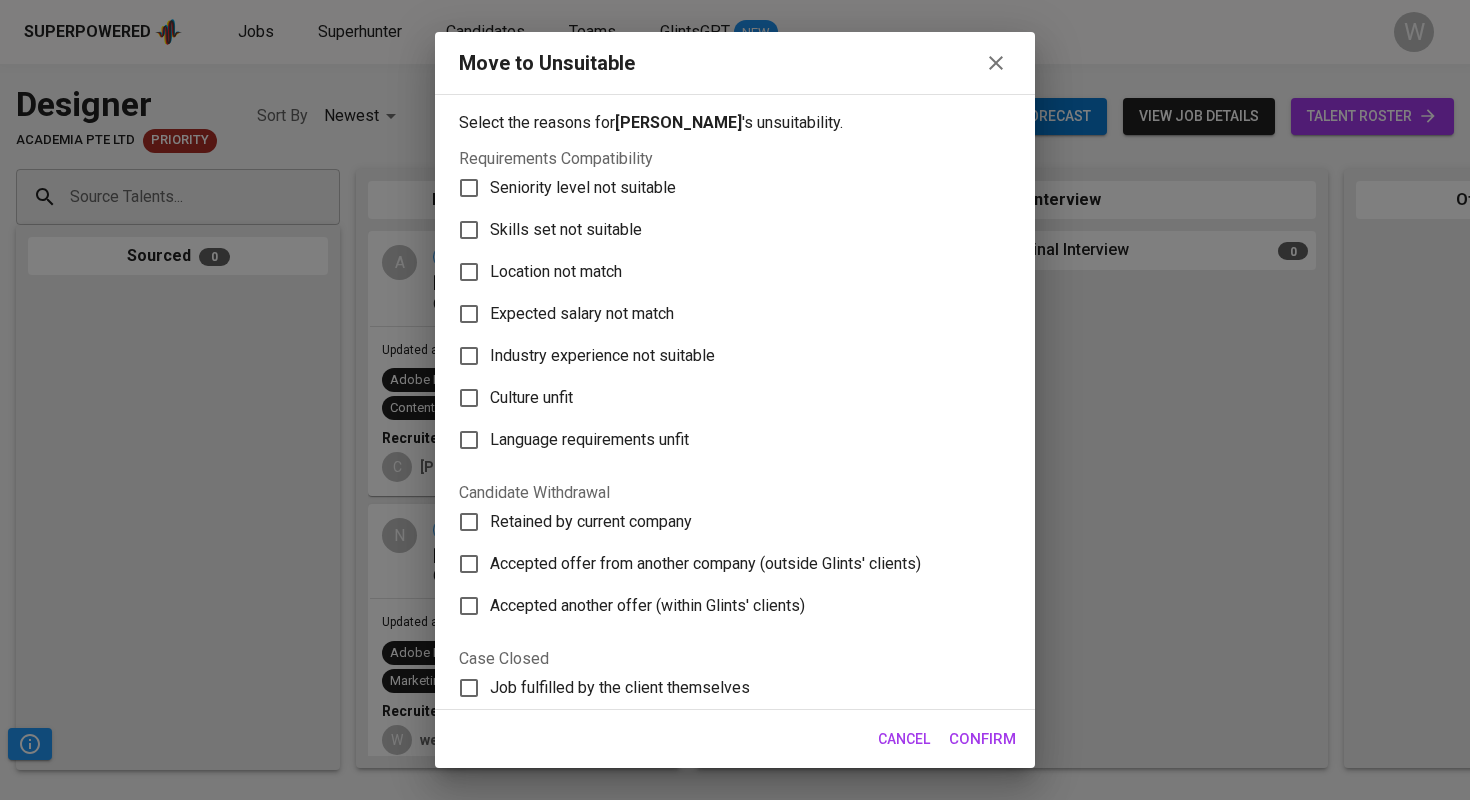 click at bounding box center [996, 63] 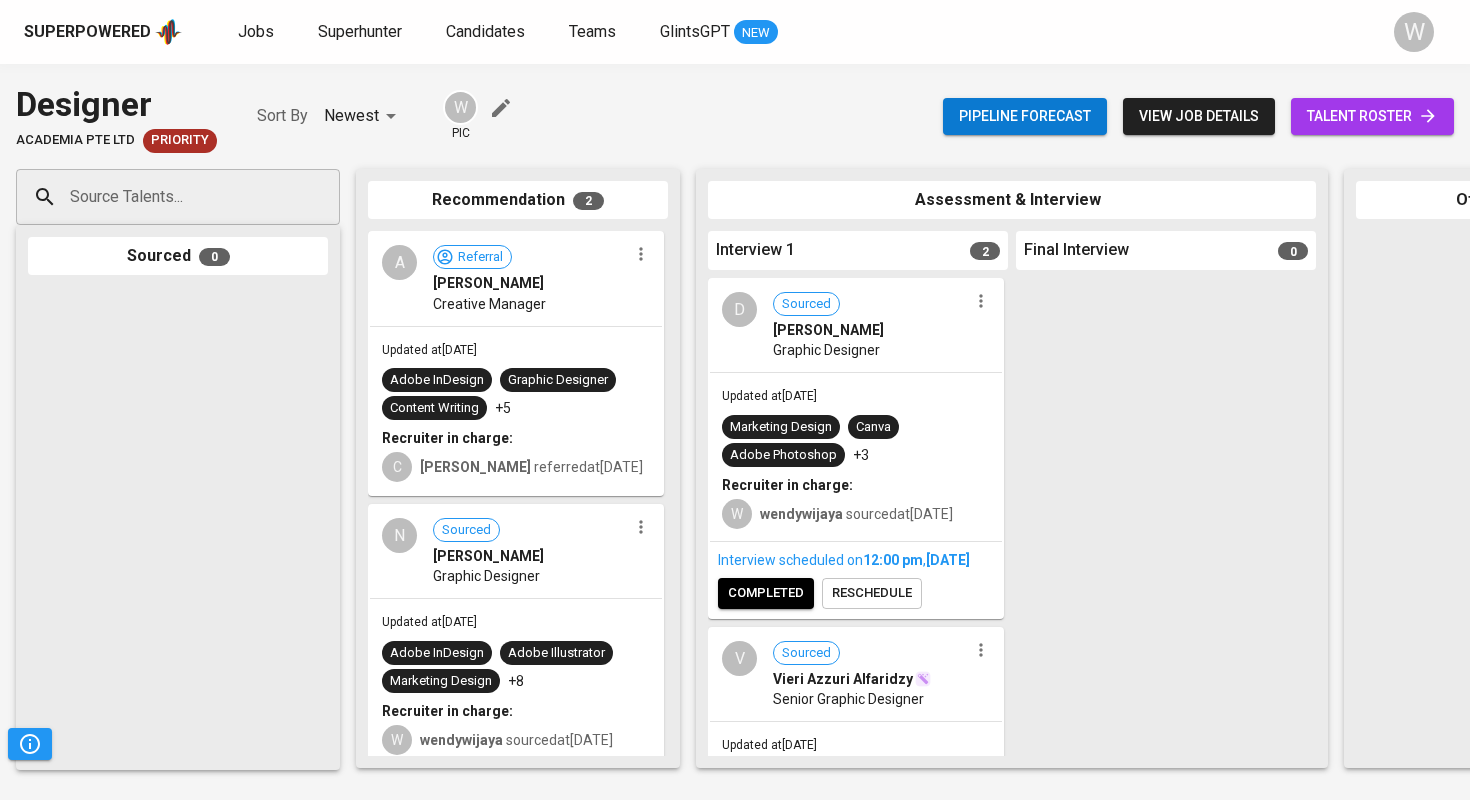 click on "reschedule" at bounding box center (872, 593) 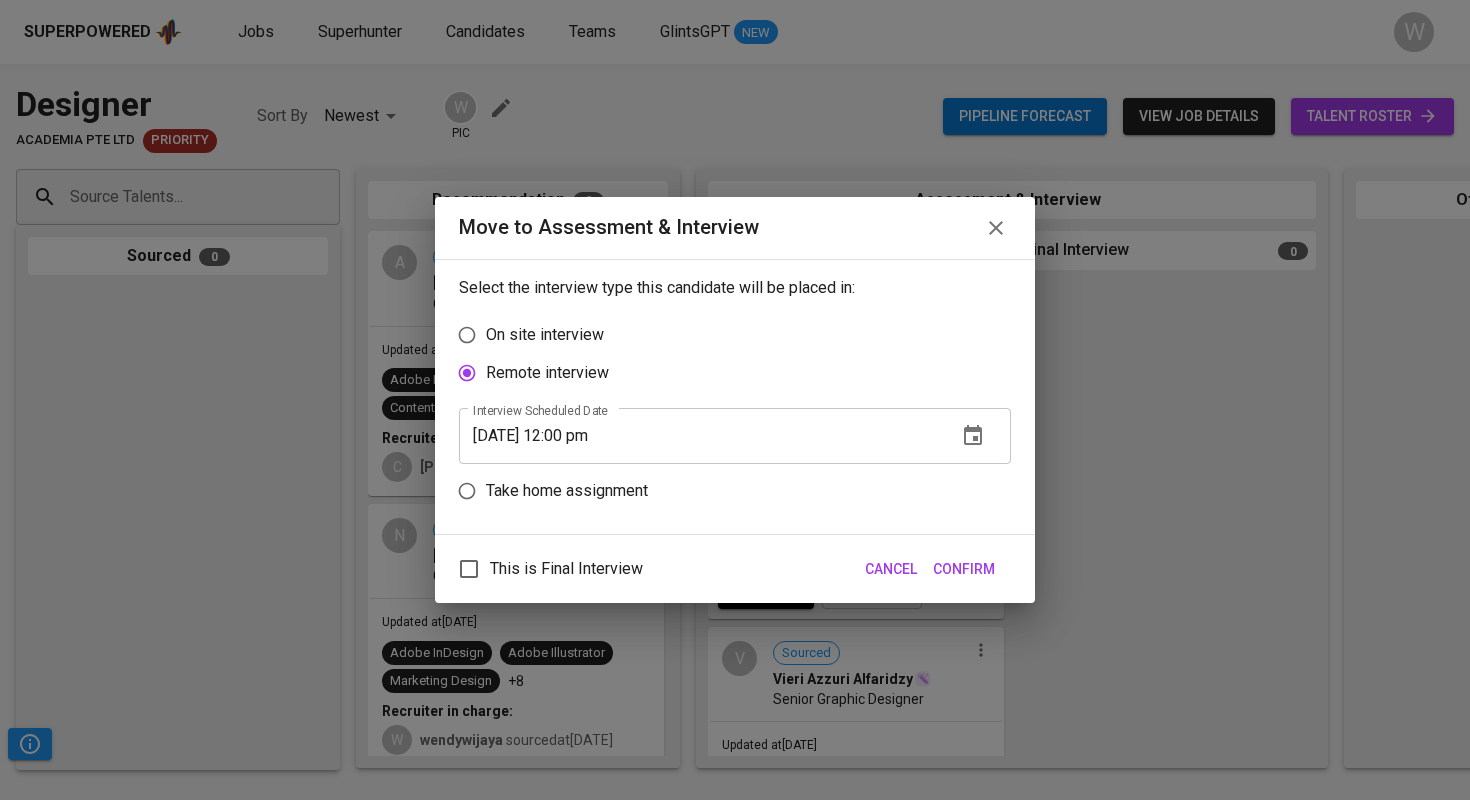 click on "[DATE] 12:00 pm" at bounding box center [700, 436] 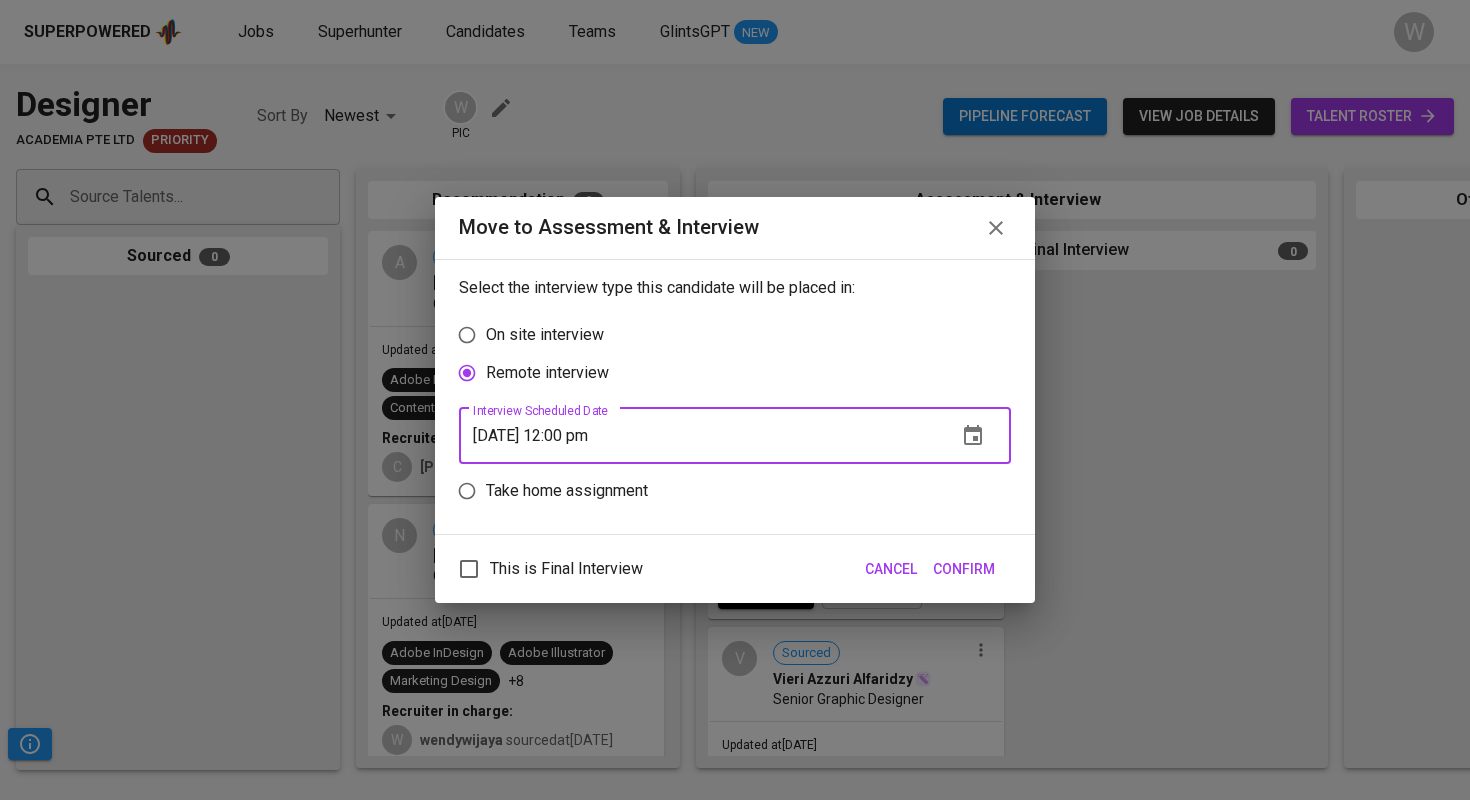 click on "[DATE] 12:00 pm" at bounding box center (700, 436) 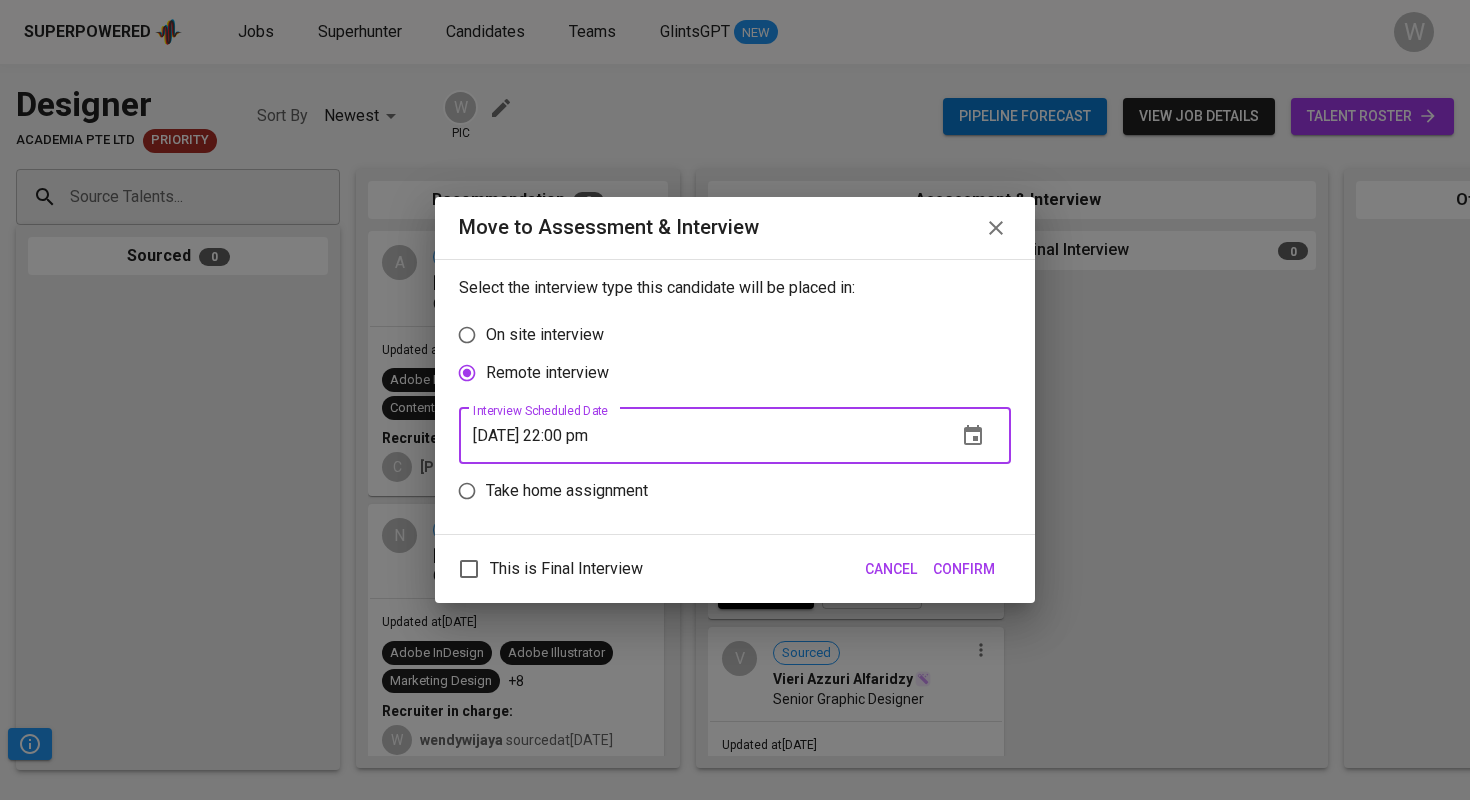click on "Confirm" at bounding box center [964, 569] 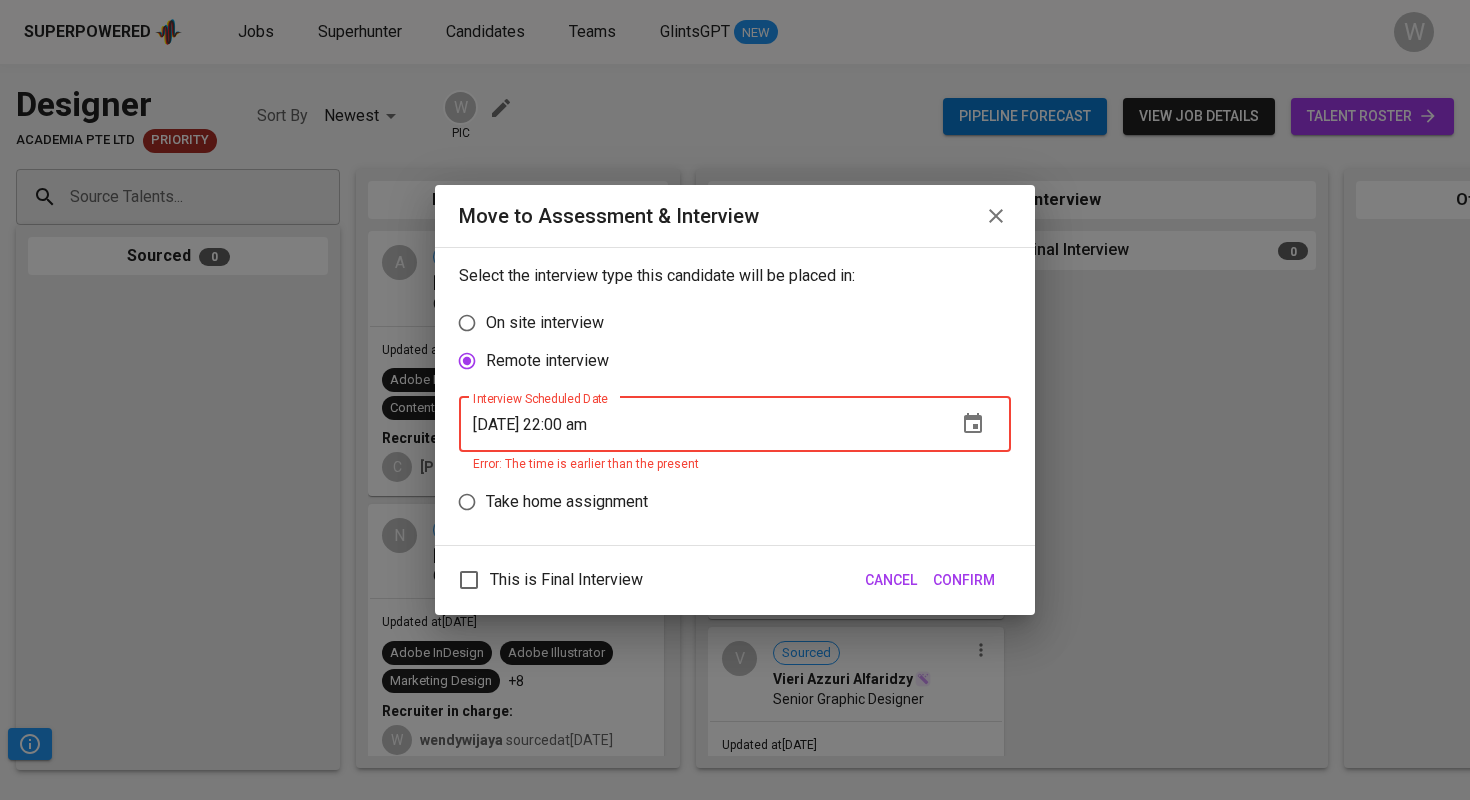 click on "Confirm" at bounding box center [964, 580] 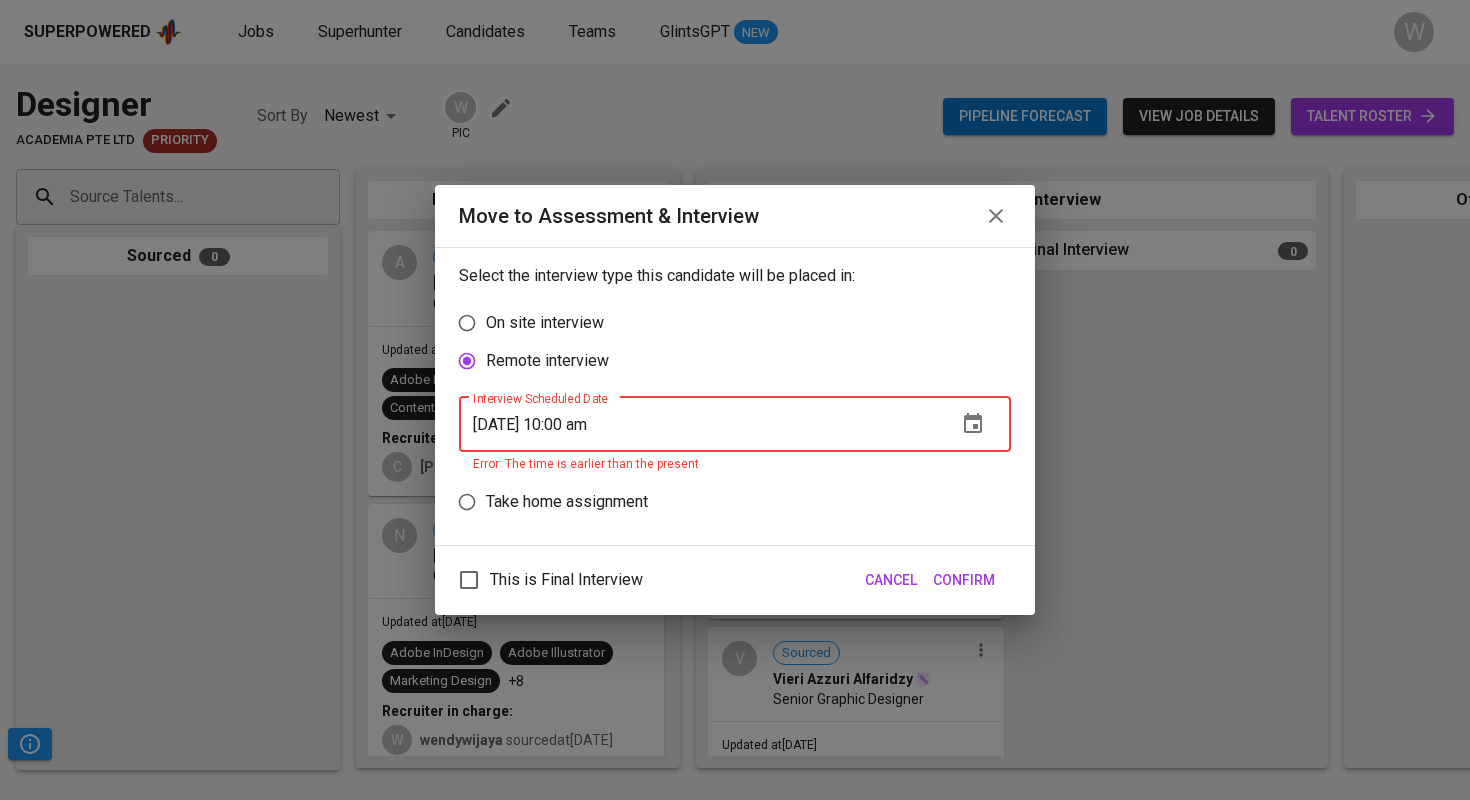 click on "Confirm" at bounding box center [964, 580] 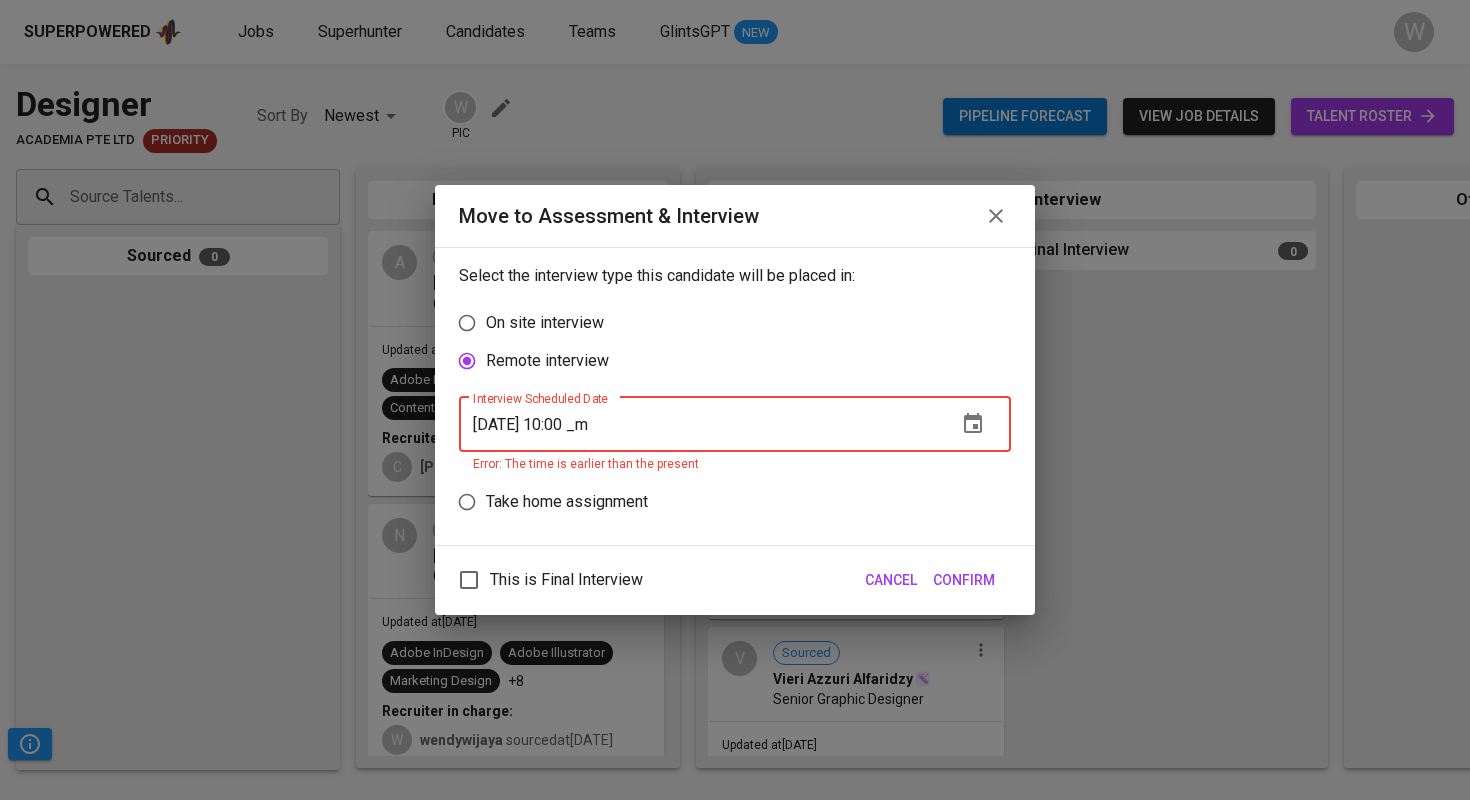 type on "[DATE] 10:00 pm" 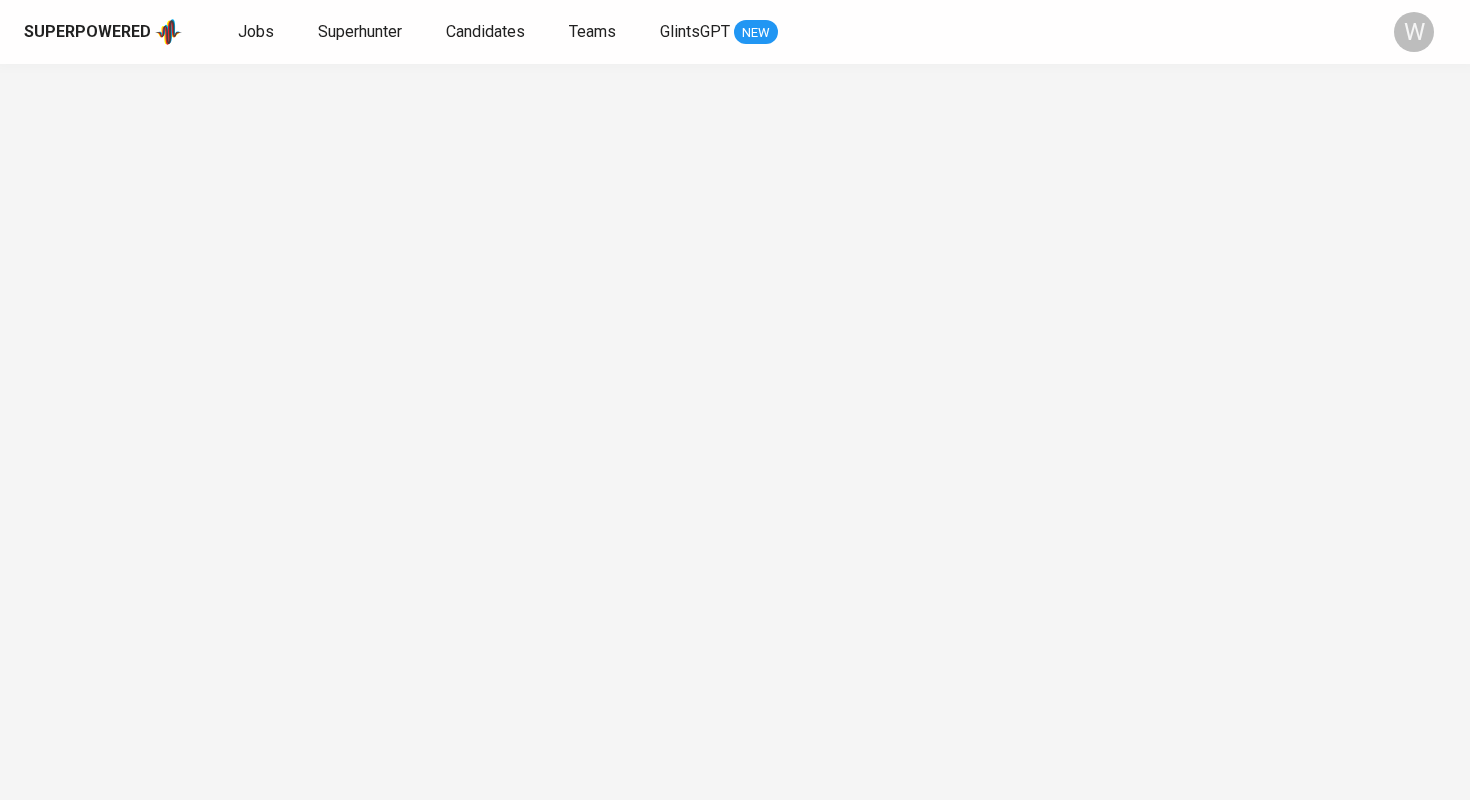 scroll, scrollTop: 0, scrollLeft: 0, axis: both 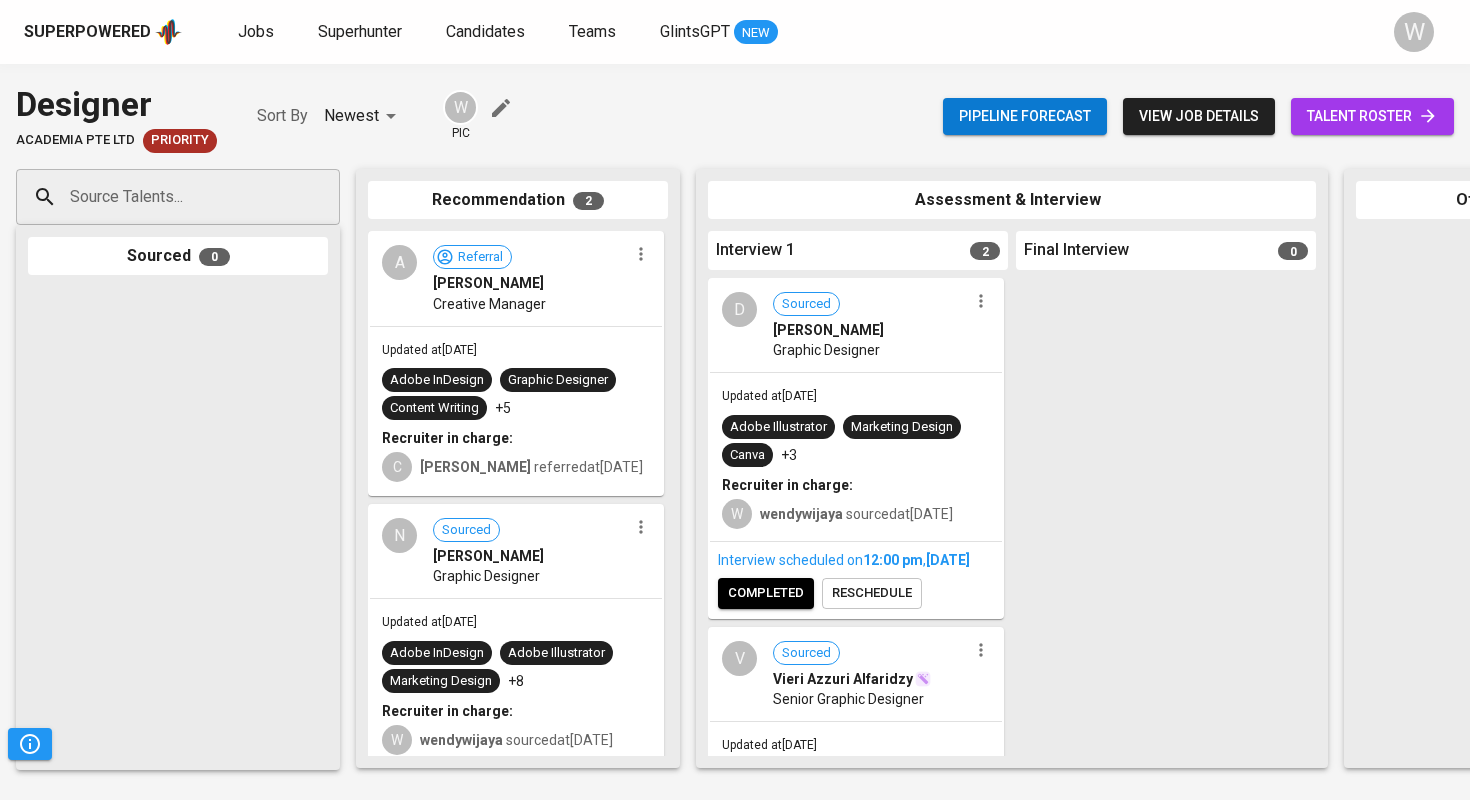 click on "reschedule" at bounding box center (872, 593) 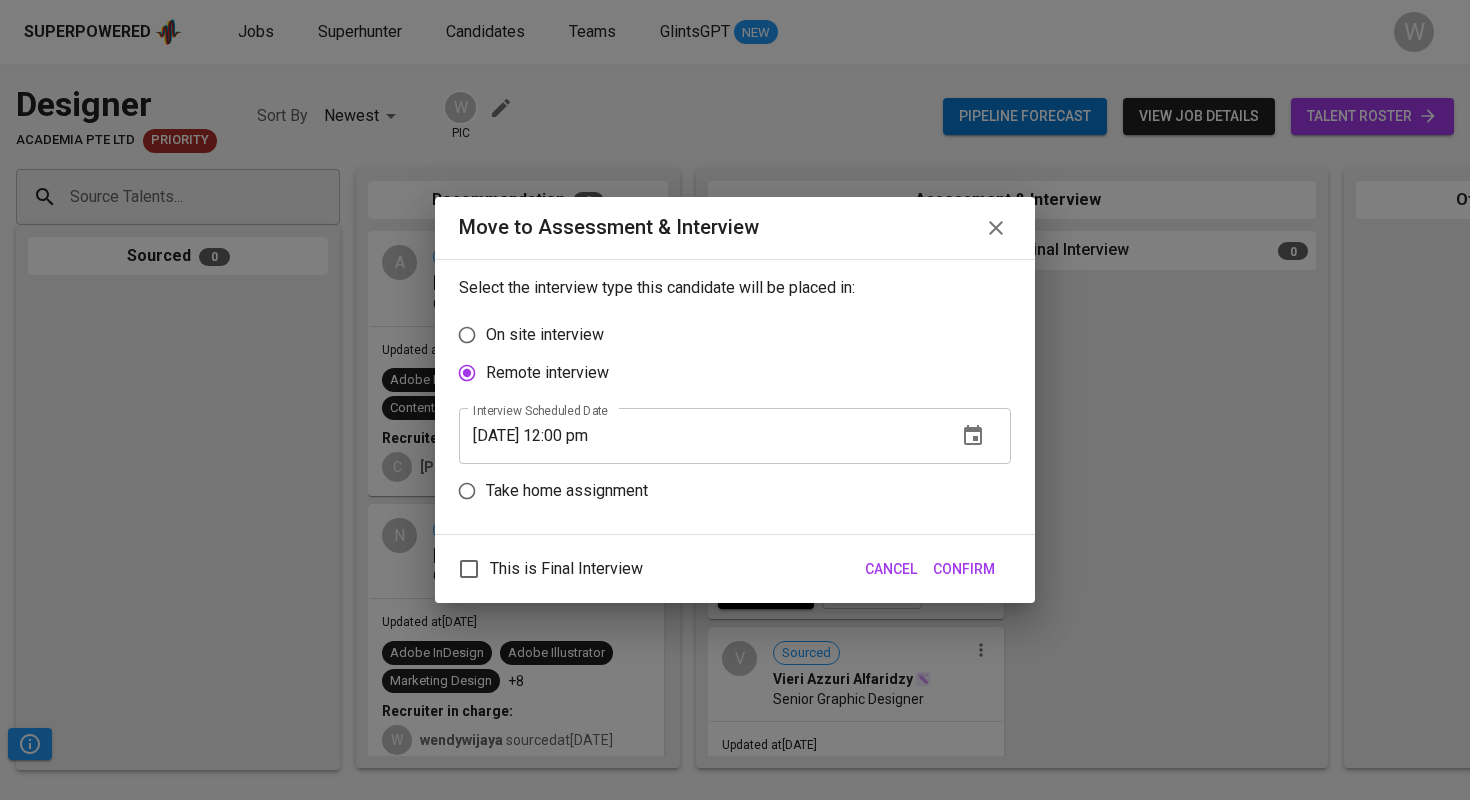click on "[DATE] 12:00 pm" at bounding box center [700, 436] 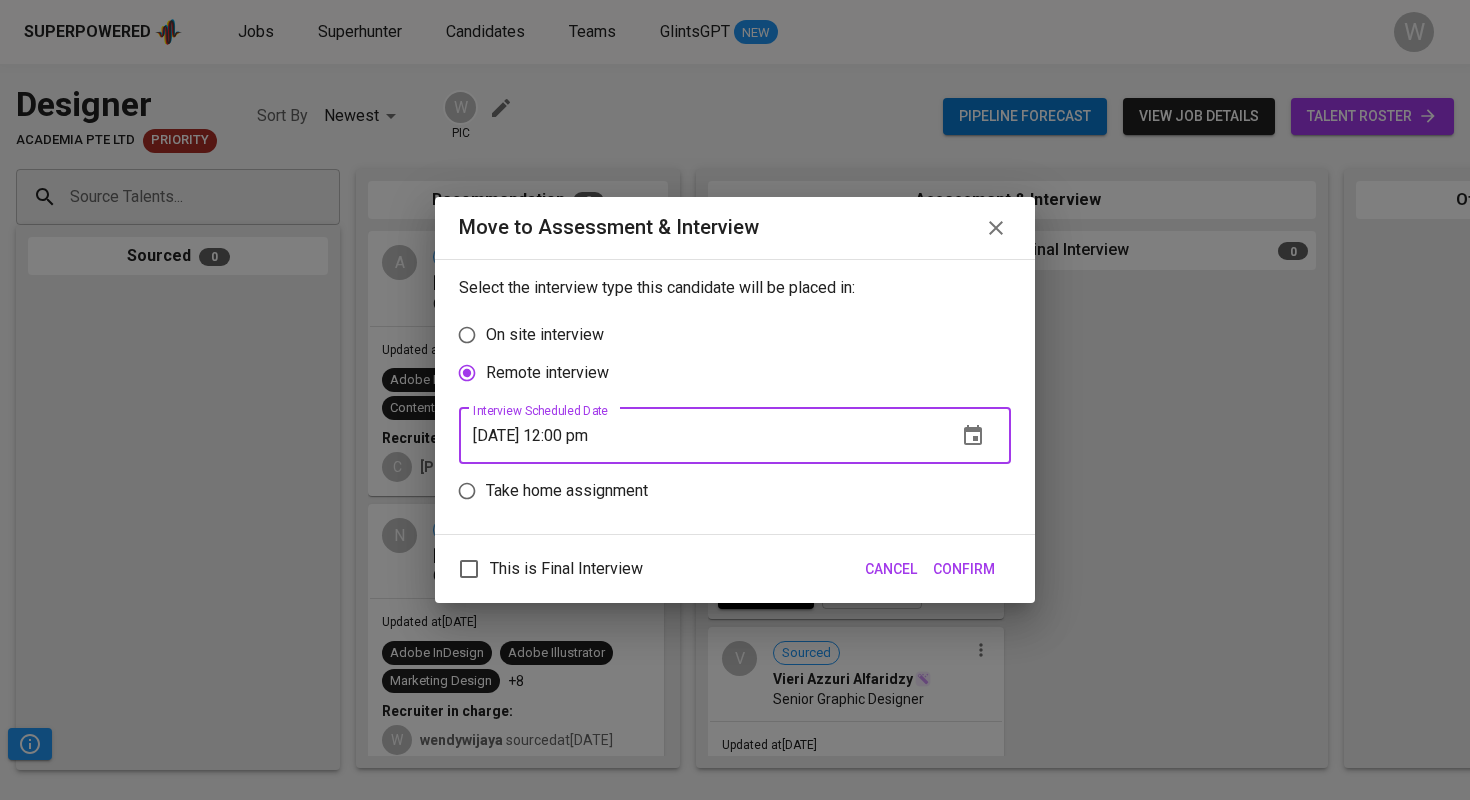 click on "[DATE] 12:00 pm" at bounding box center (700, 436) 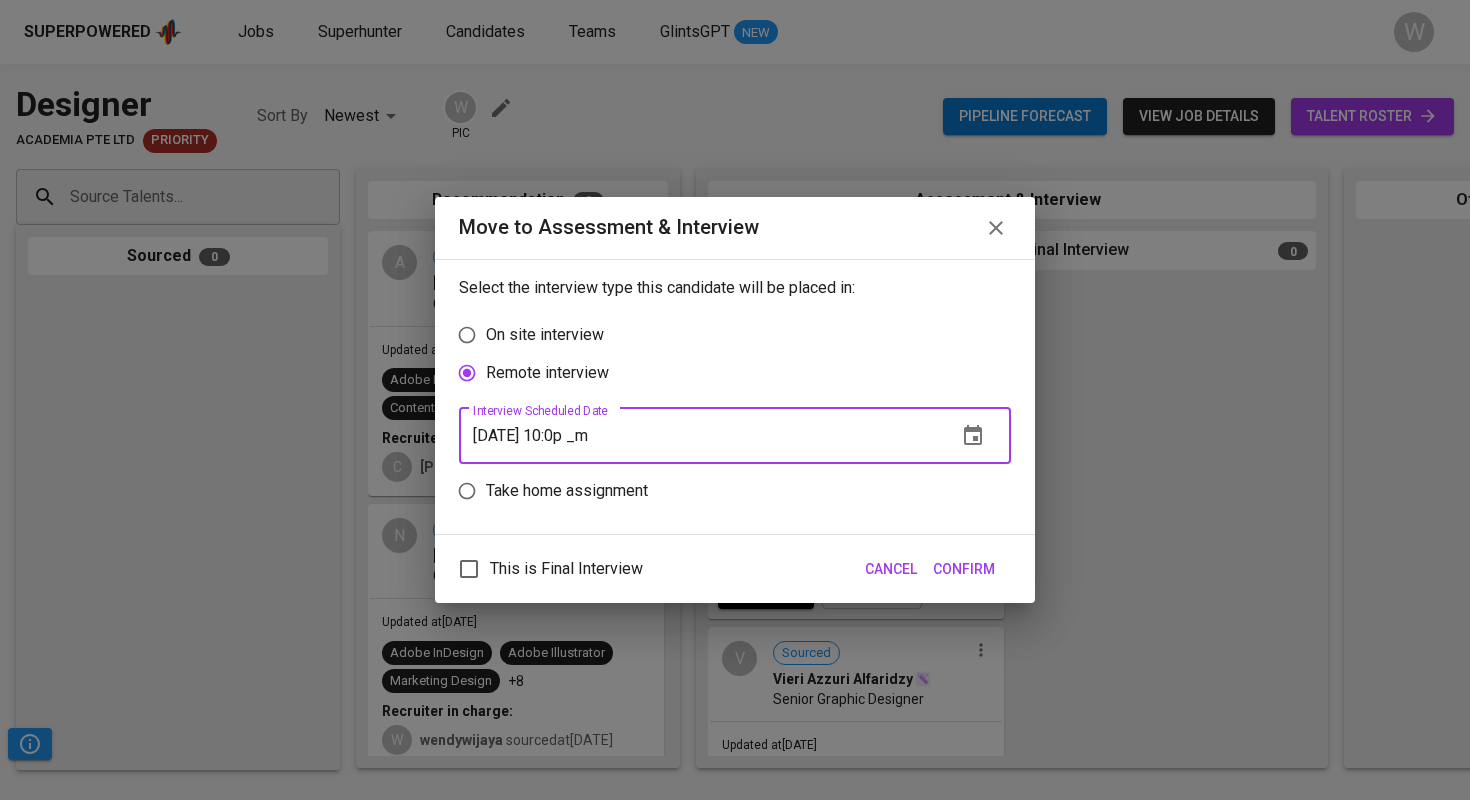 type on "[DATE] 10:00 pm" 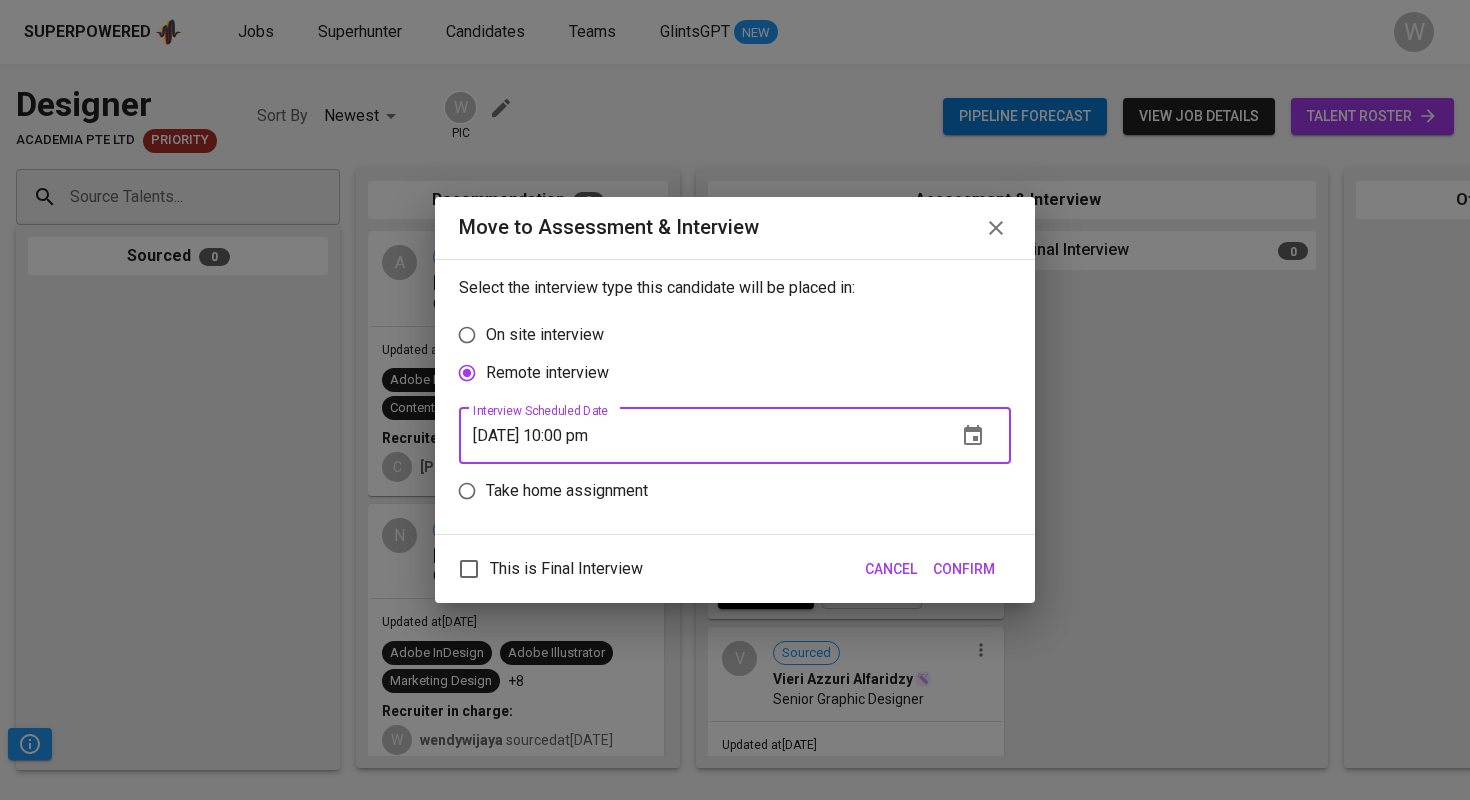 click on "Confirm" at bounding box center (964, 569) 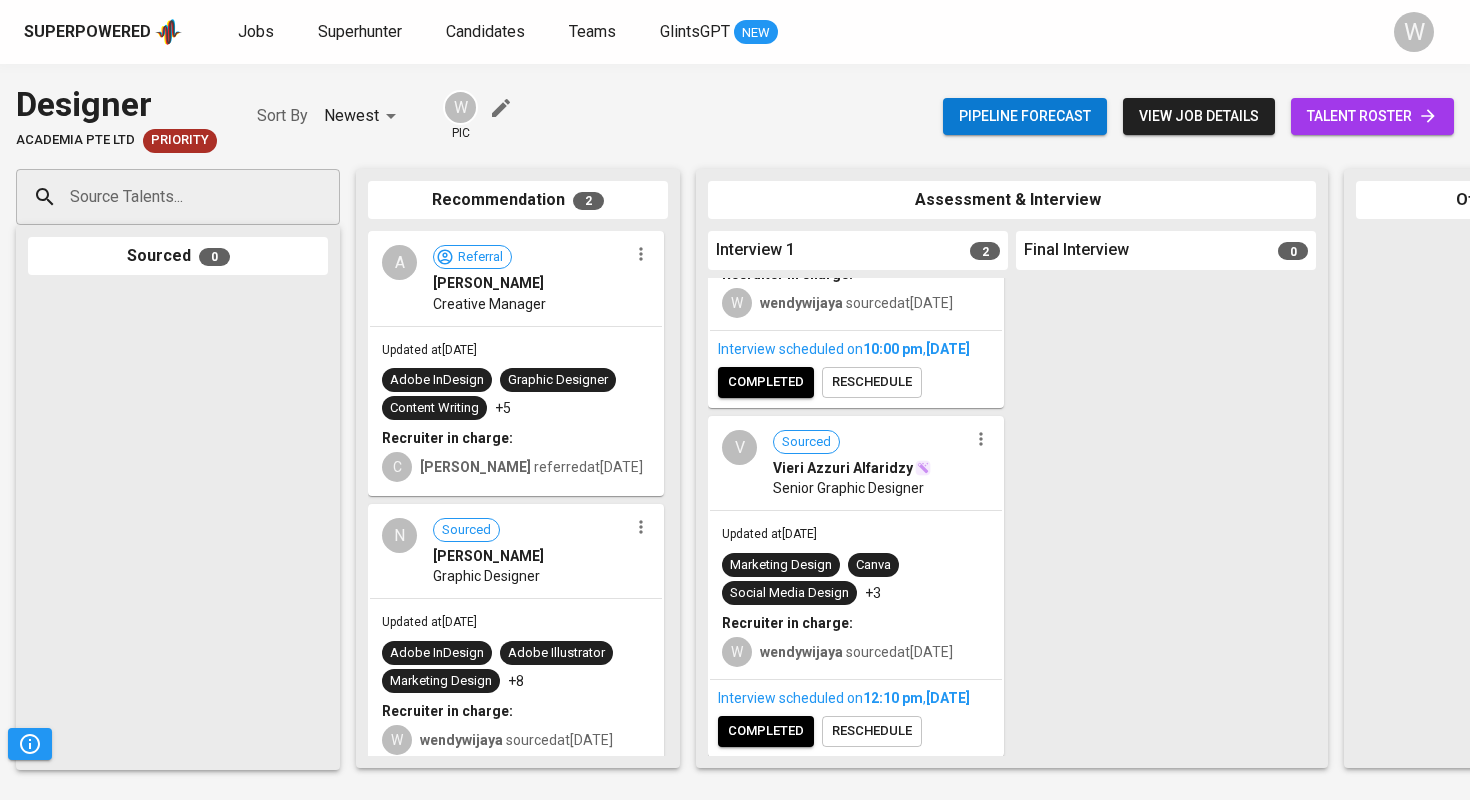 scroll, scrollTop: 268, scrollLeft: 0, axis: vertical 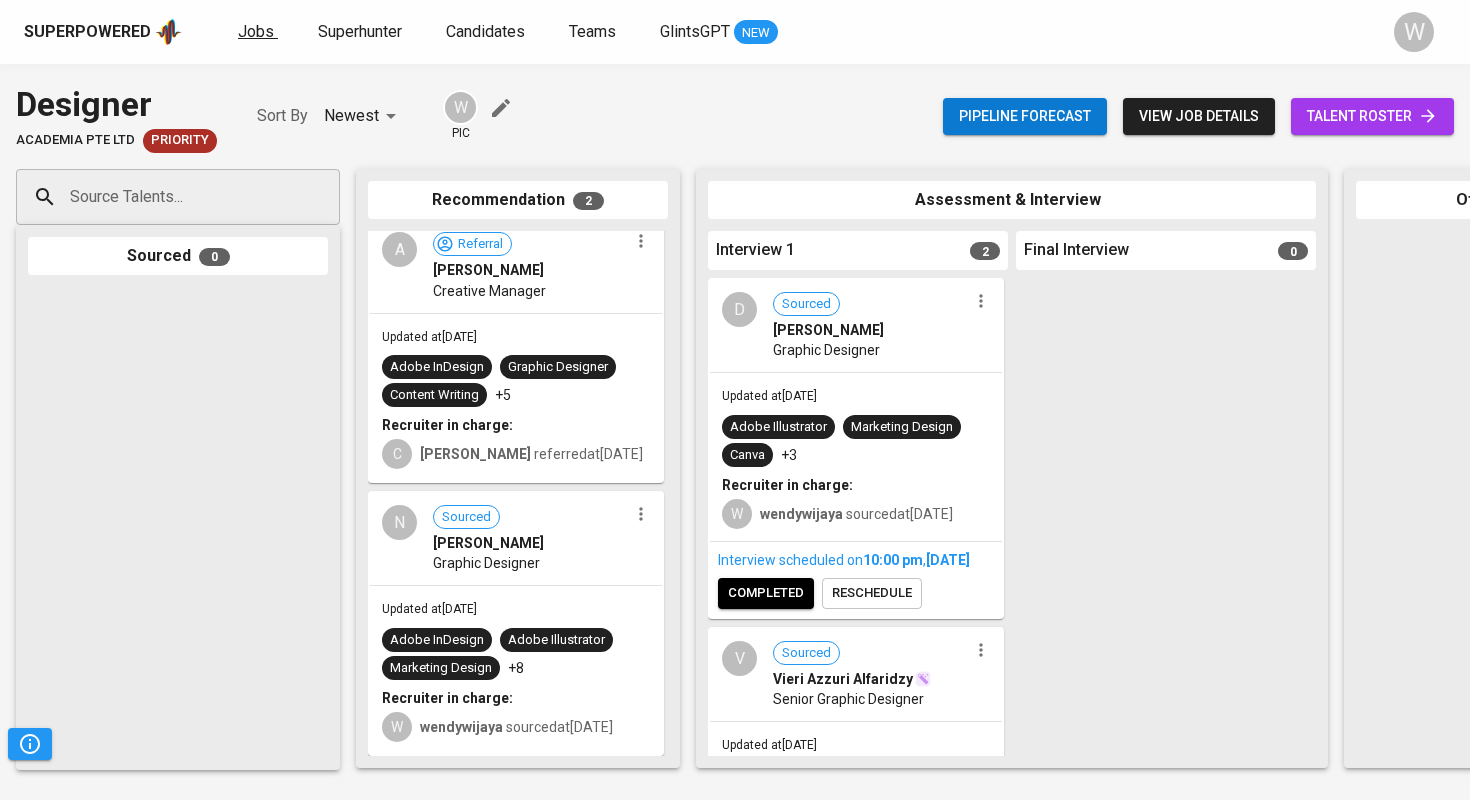 click on "Jobs" at bounding box center (256, 31) 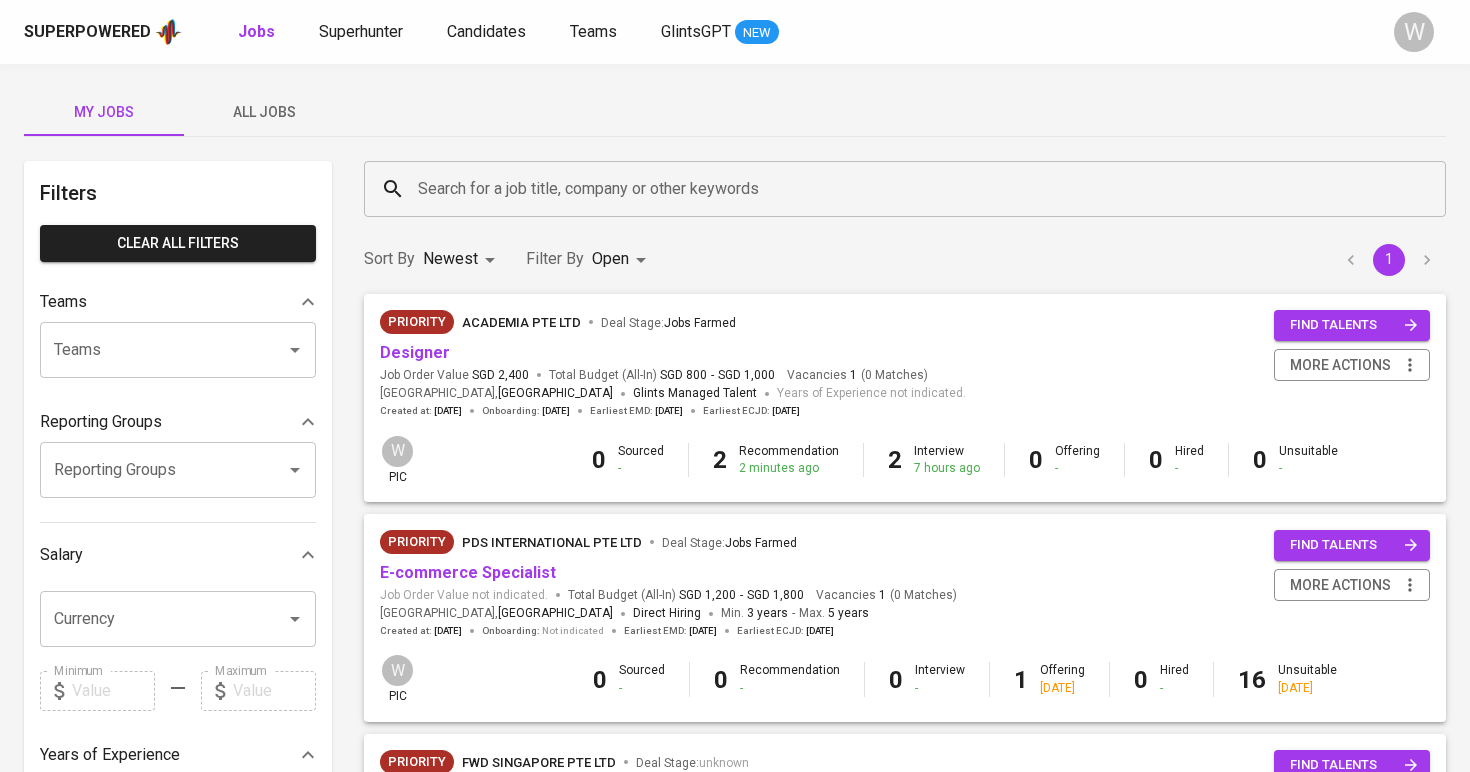 click on "All Jobs" at bounding box center [264, 112] 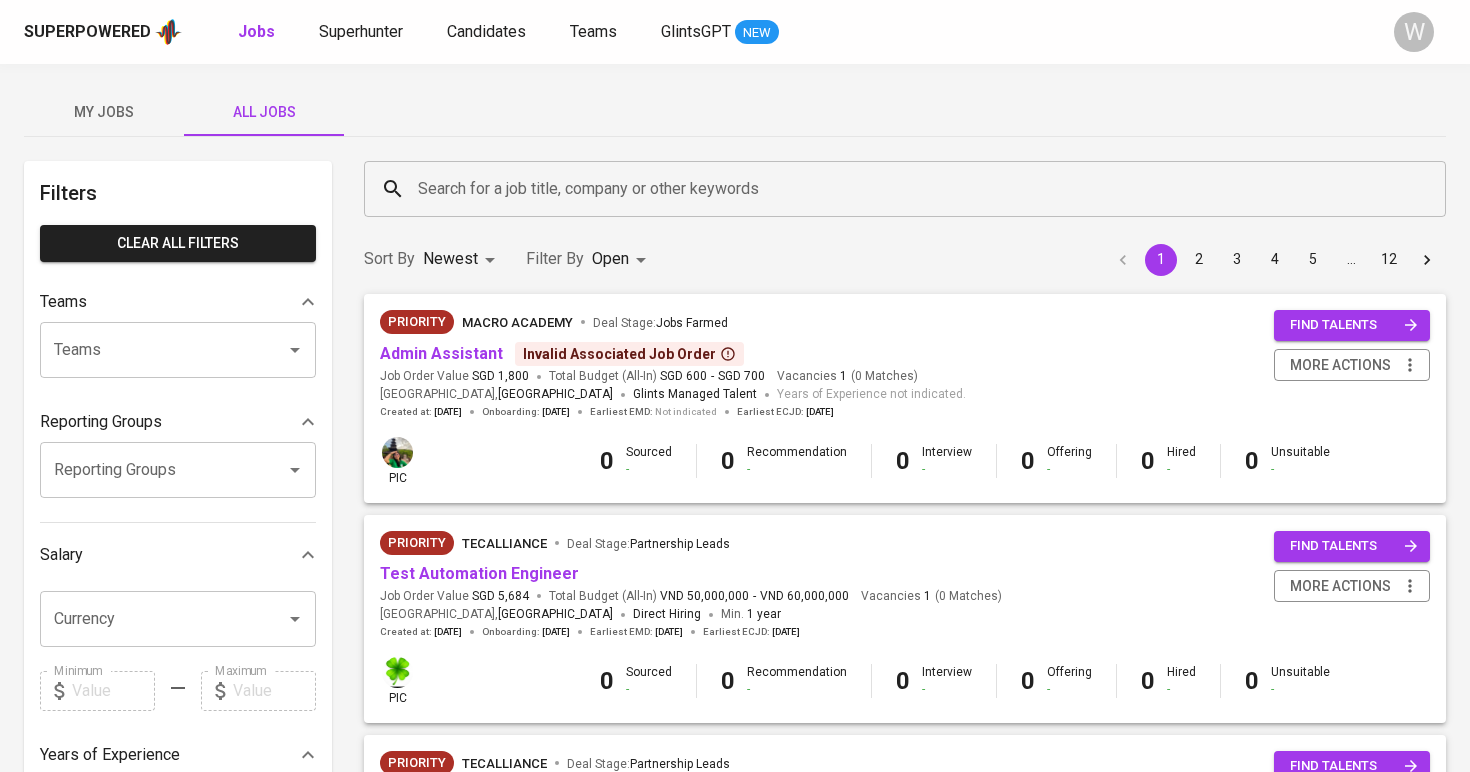 scroll, scrollTop: 0, scrollLeft: 0, axis: both 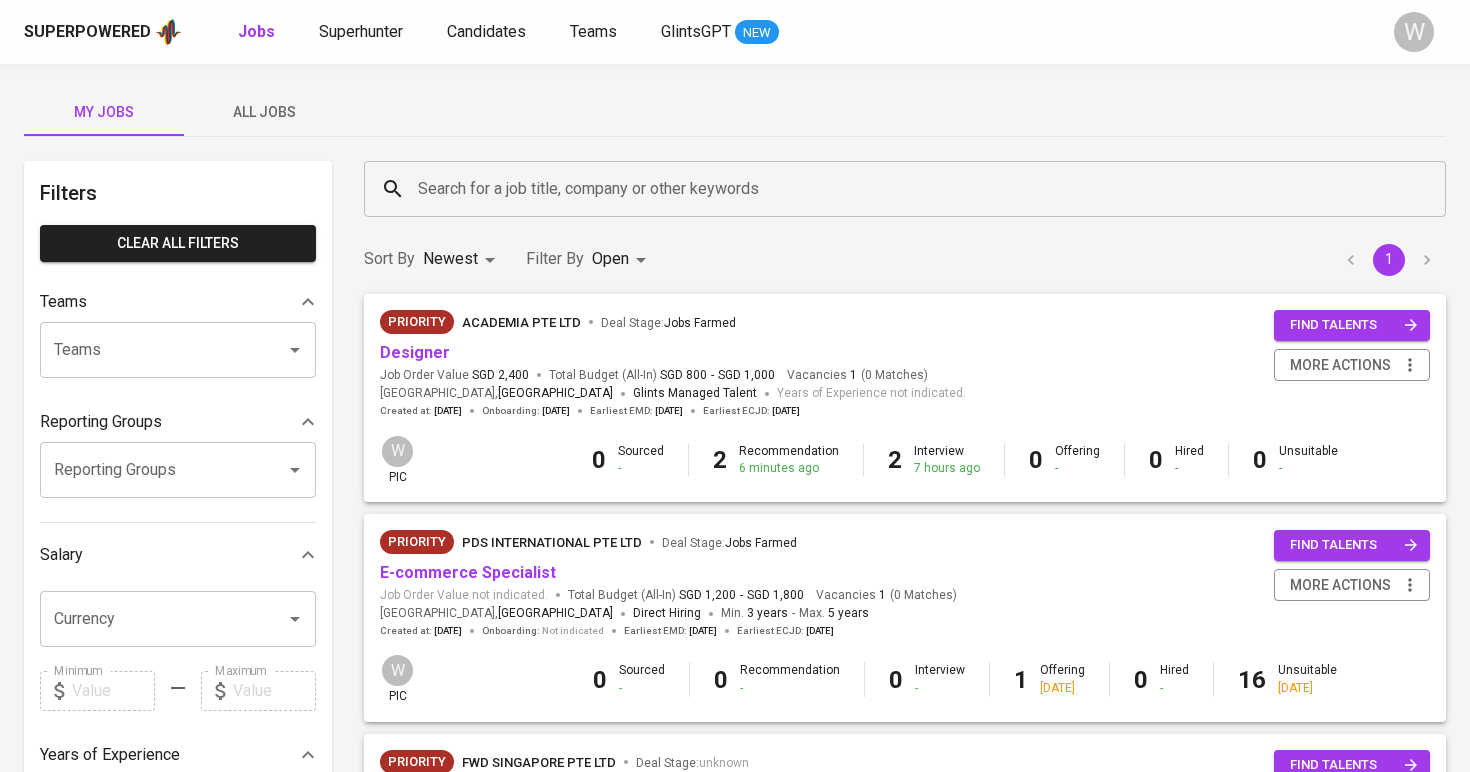 click on "My Jobs" at bounding box center [104, 112] 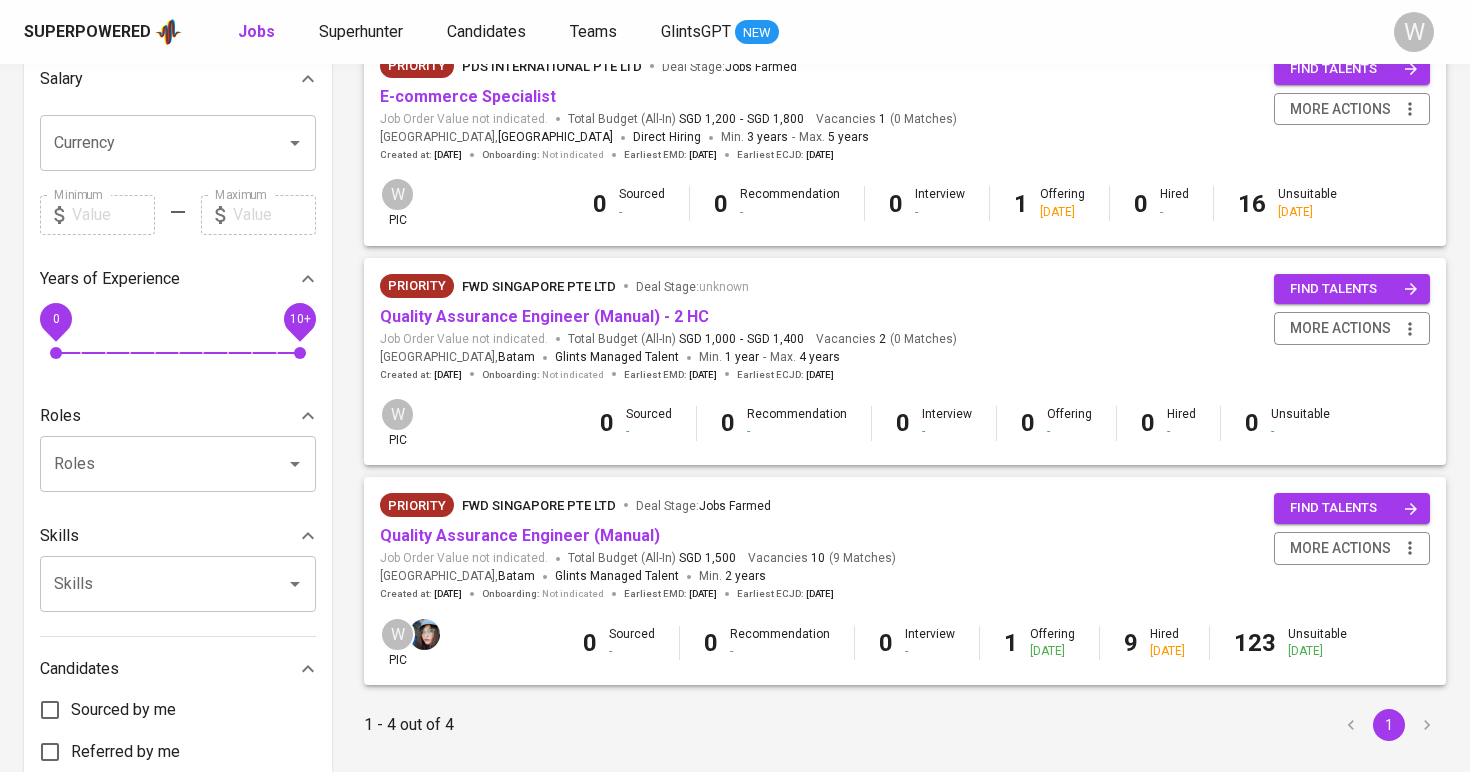 scroll, scrollTop: 478, scrollLeft: 0, axis: vertical 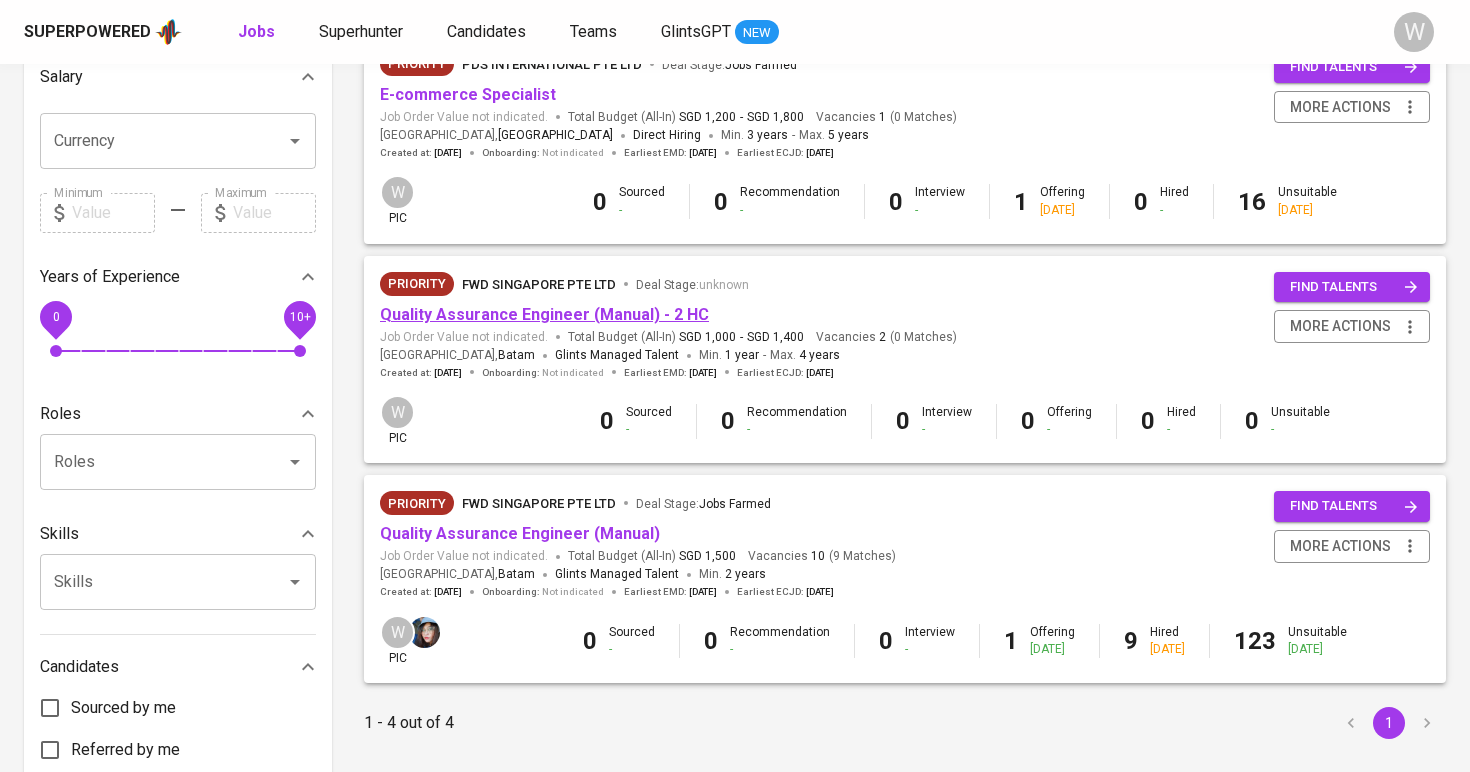 click on "Quality Assurance Engineer (Manual) - 2 HC" at bounding box center [544, 314] 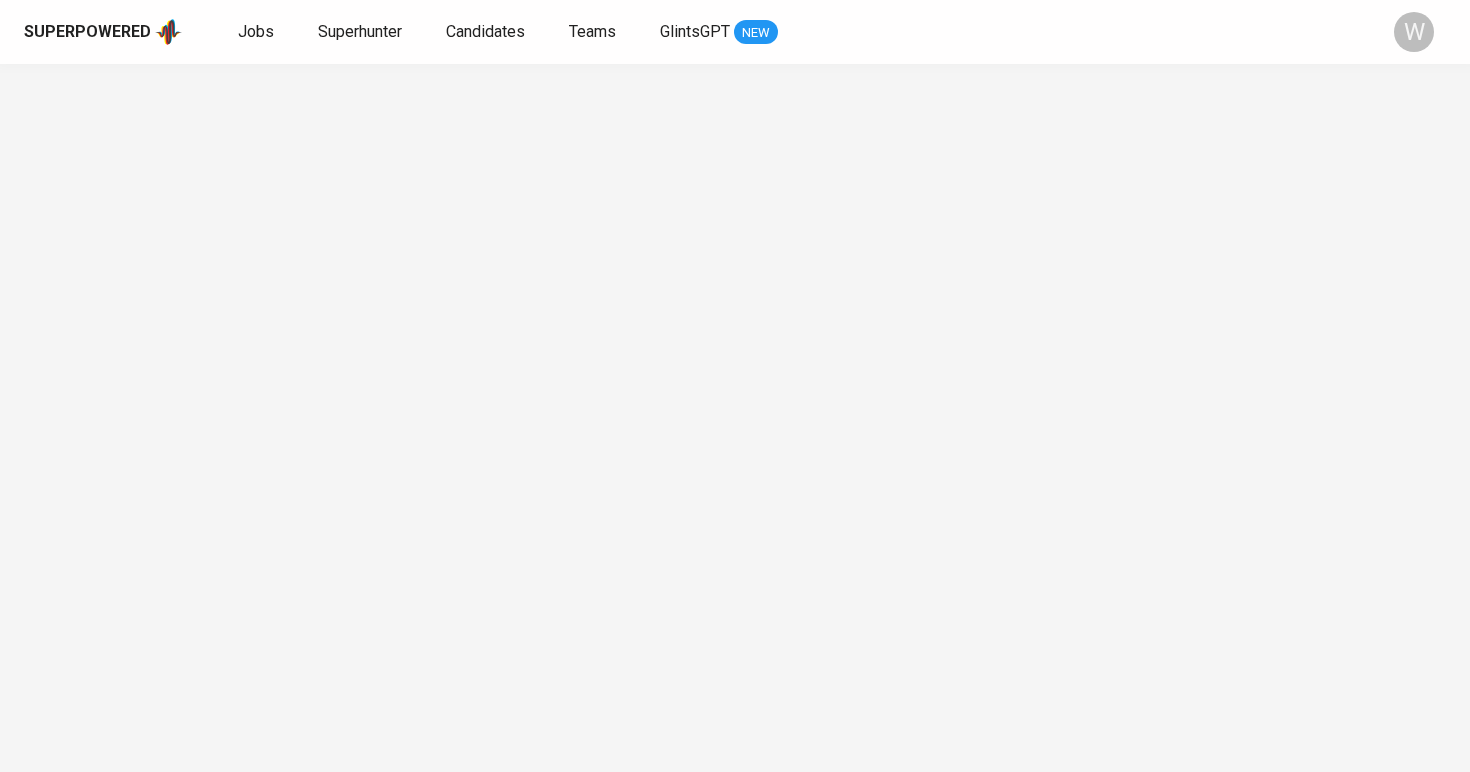 scroll, scrollTop: 0, scrollLeft: 0, axis: both 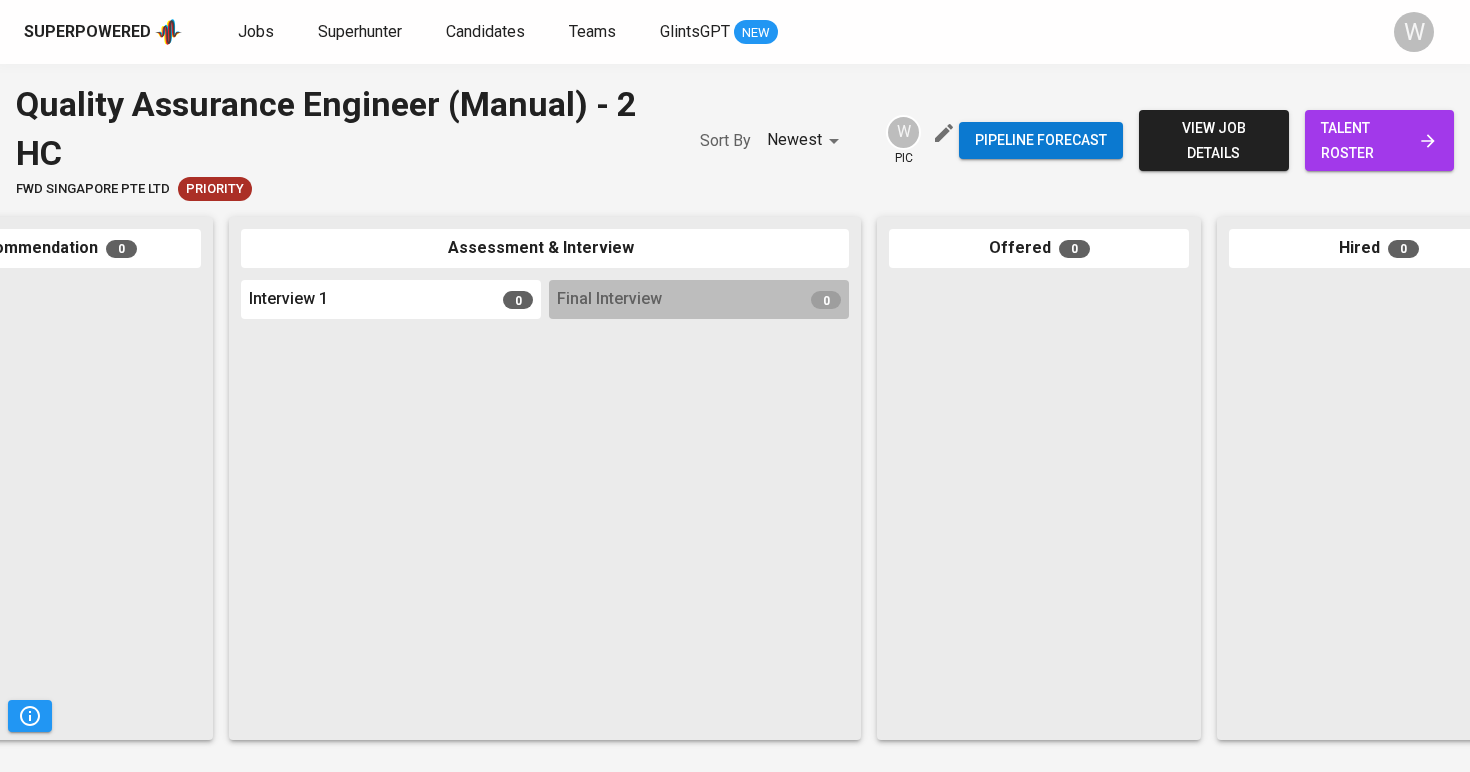 click on "Pipeline forecast view job details talent roster" at bounding box center [1206, 140] 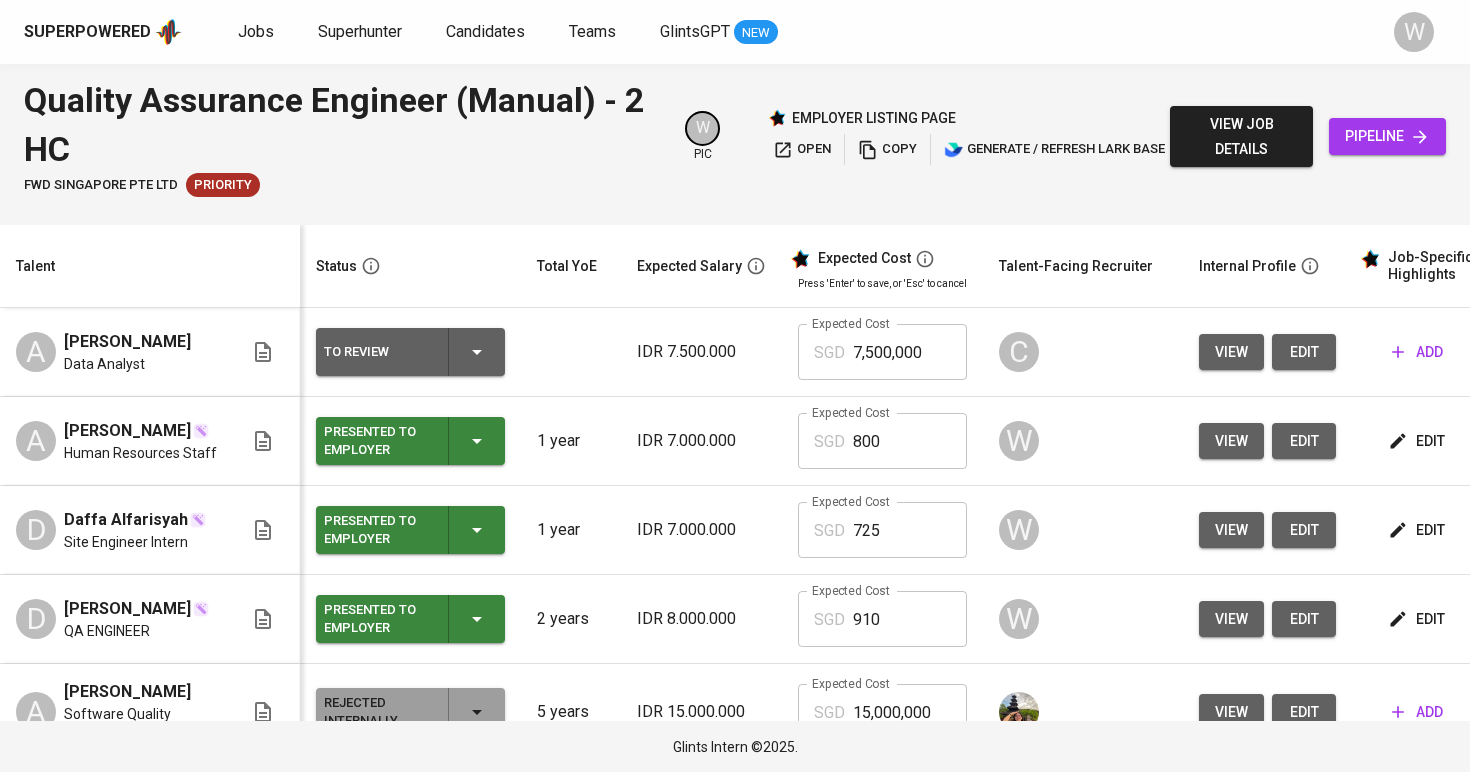 scroll, scrollTop: 0, scrollLeft: 0, axis: both 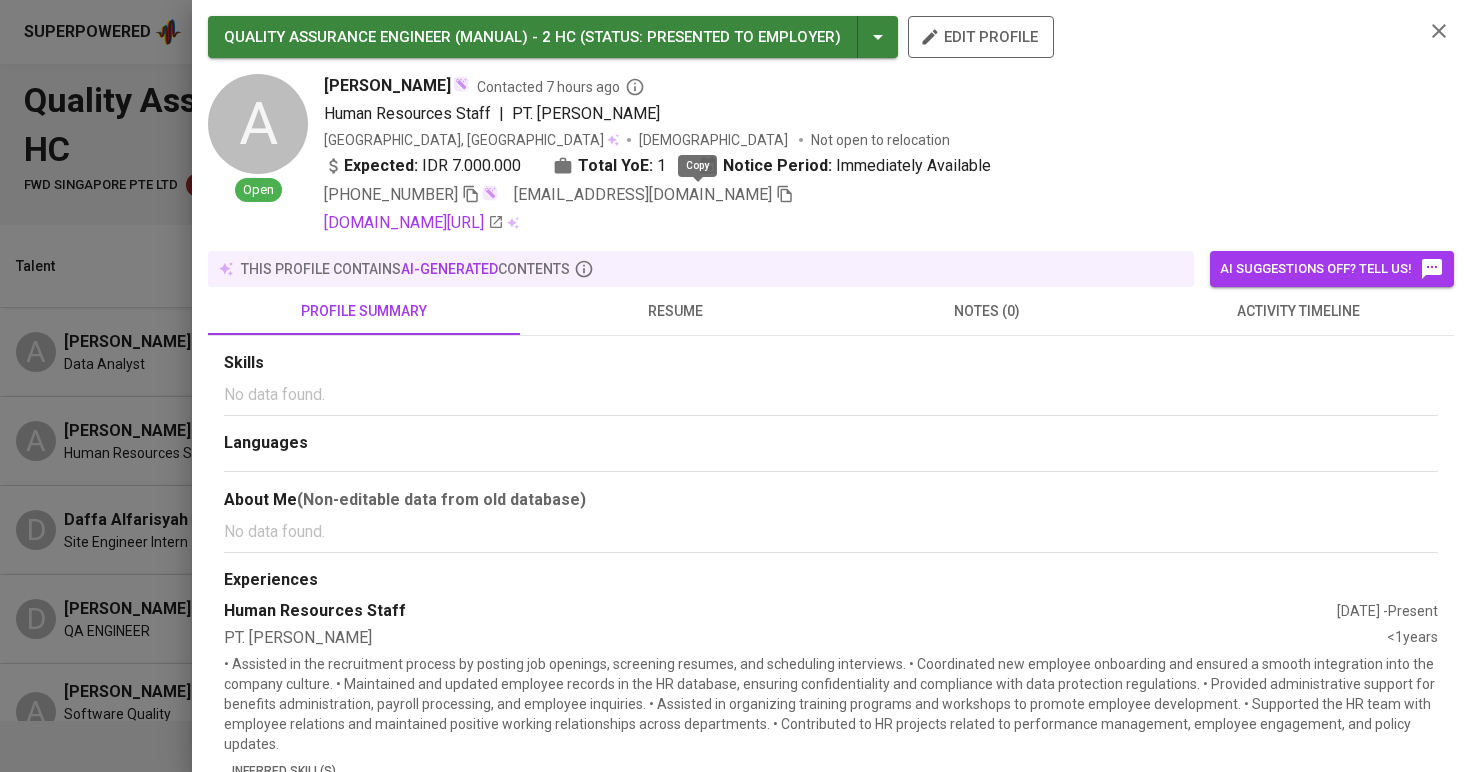 click 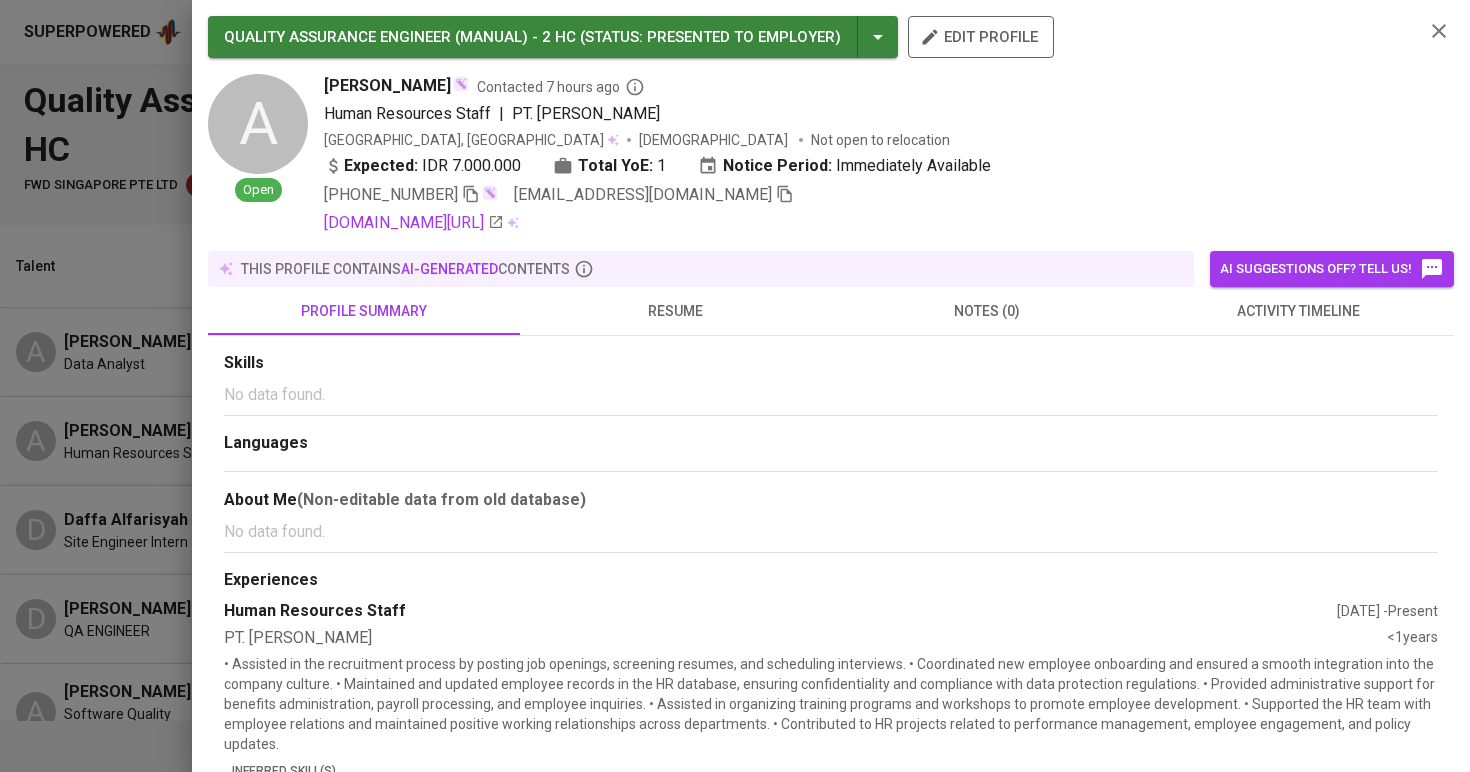 click on "No data found." at bounding box center [831, 395] 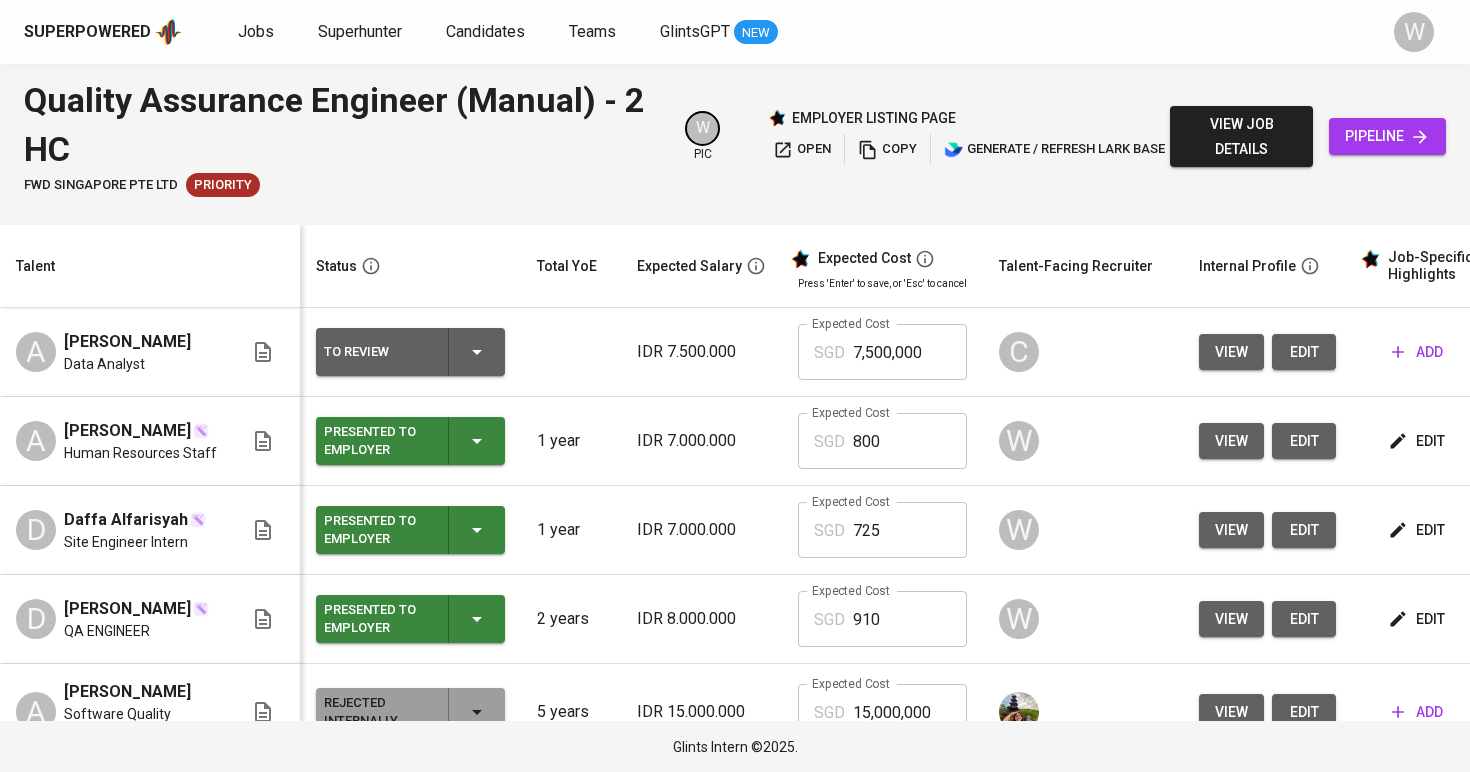 click on "view" at bounding box center [1231, 530] 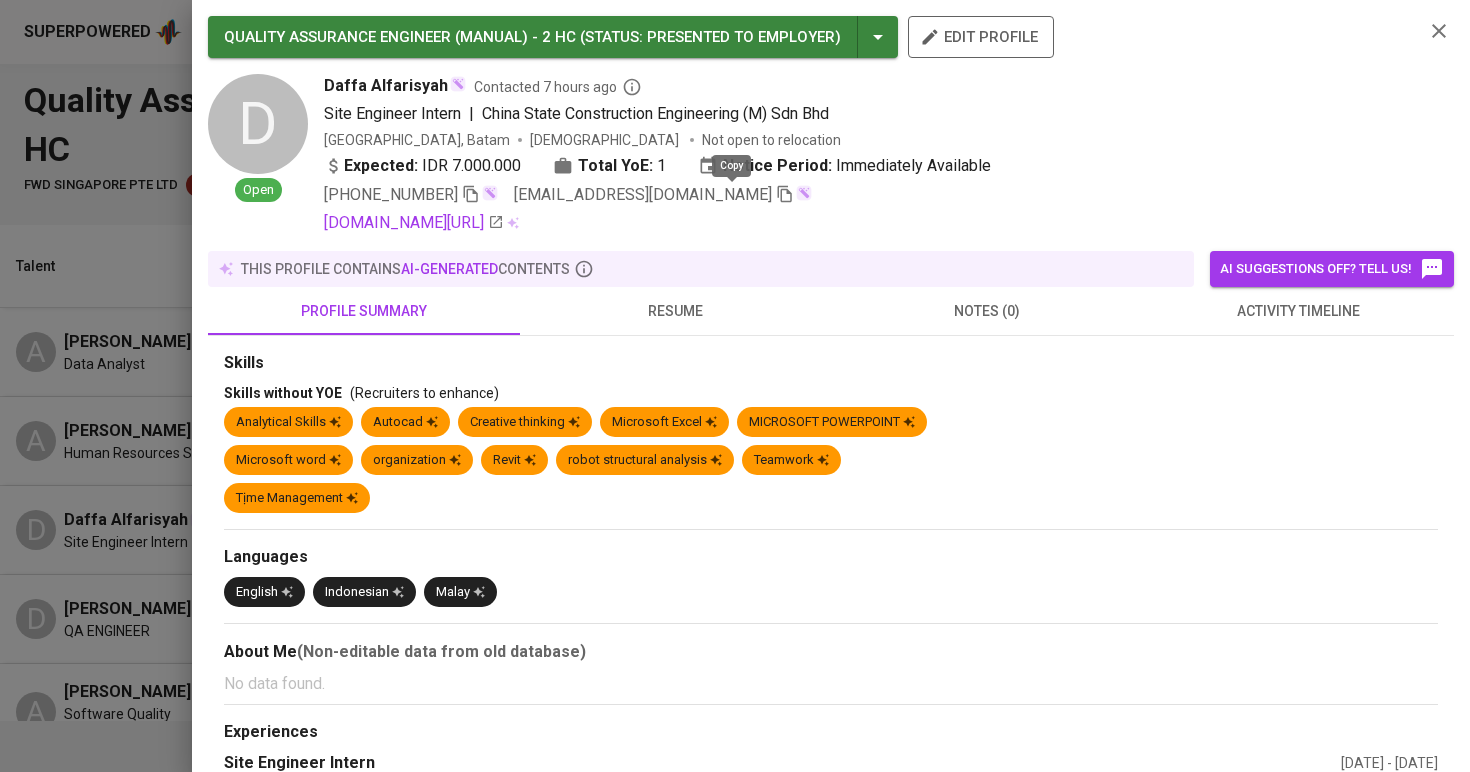 click 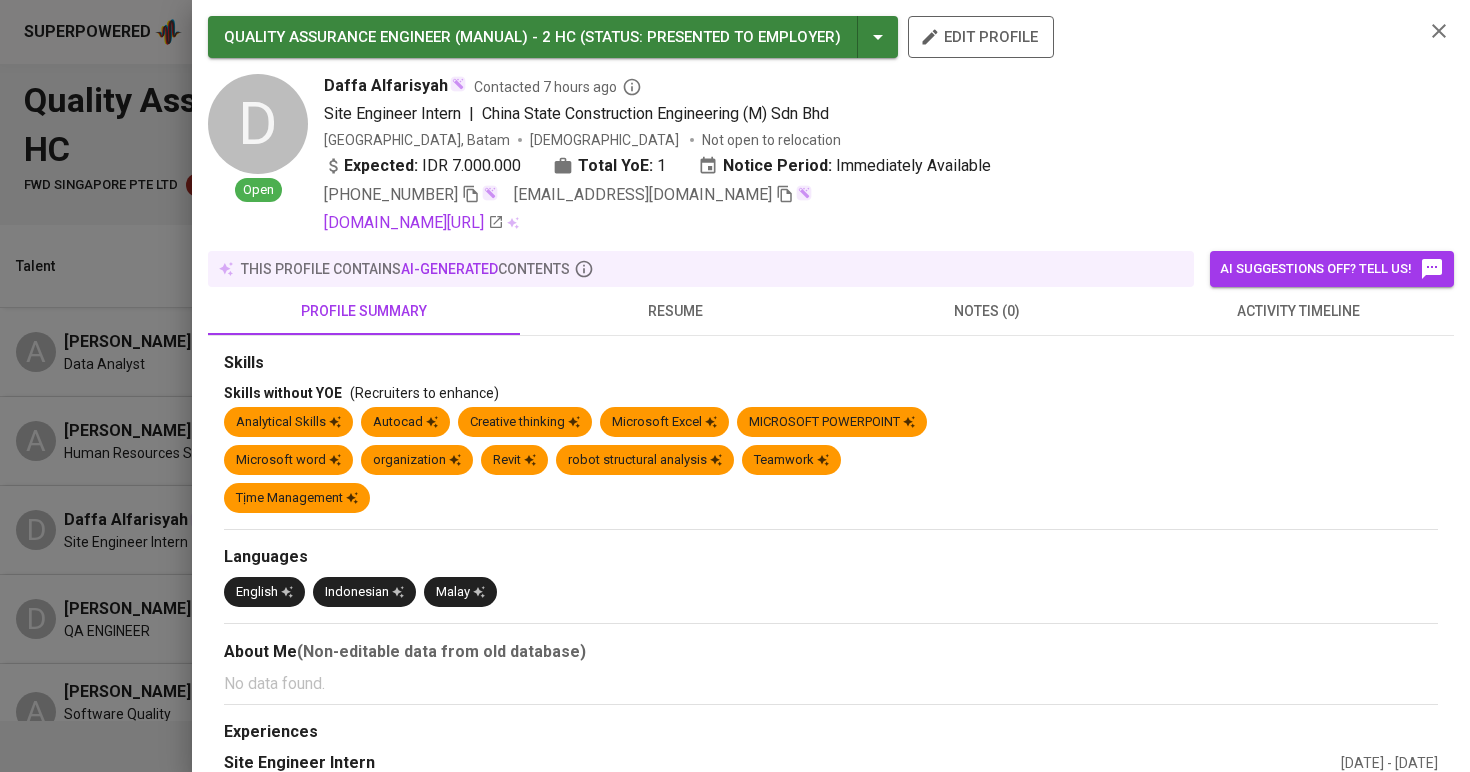 click at bounding box center (735, 386) 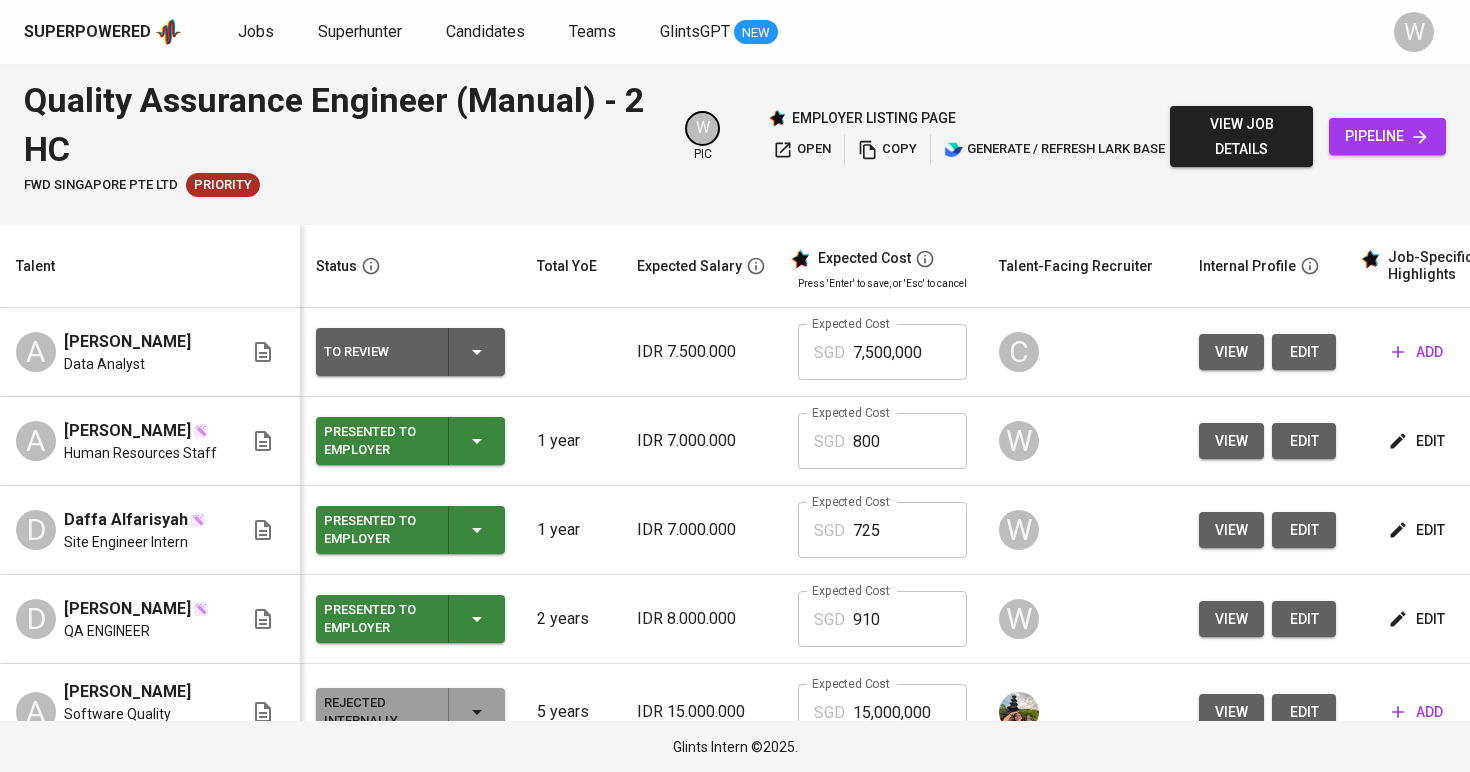 click on "view" at bounding box center (1231, 619) 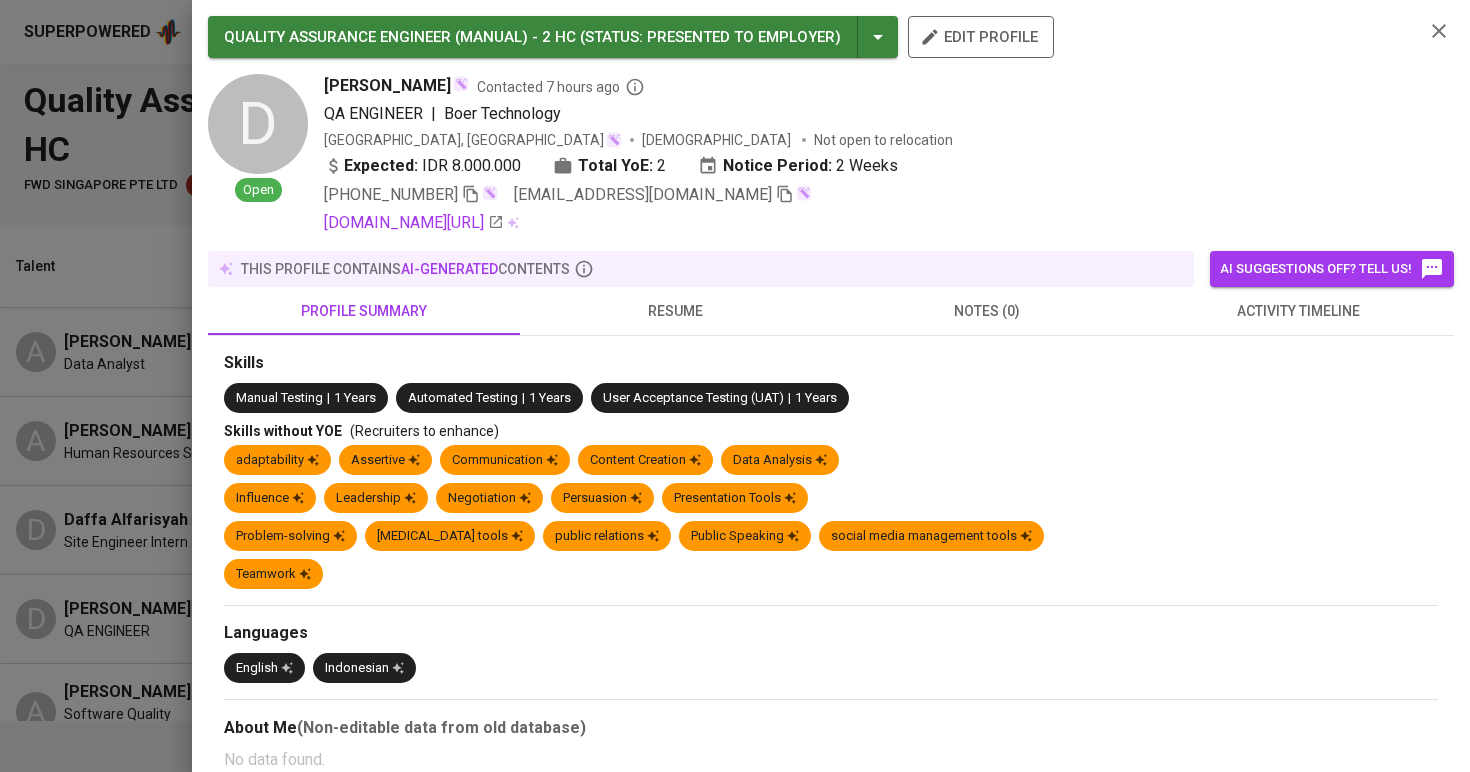 click 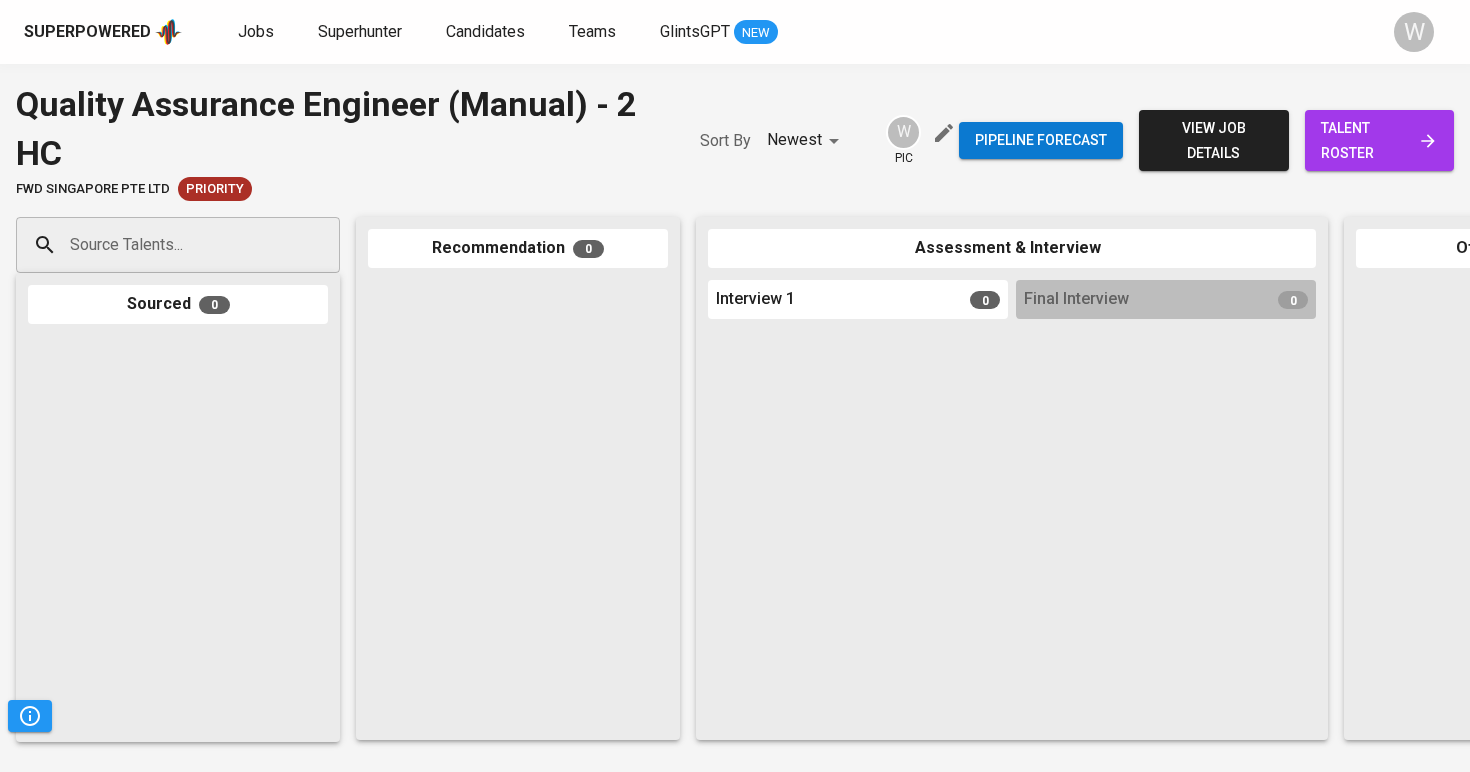 click on "Source Talents..." at bounding box center [170, 245] 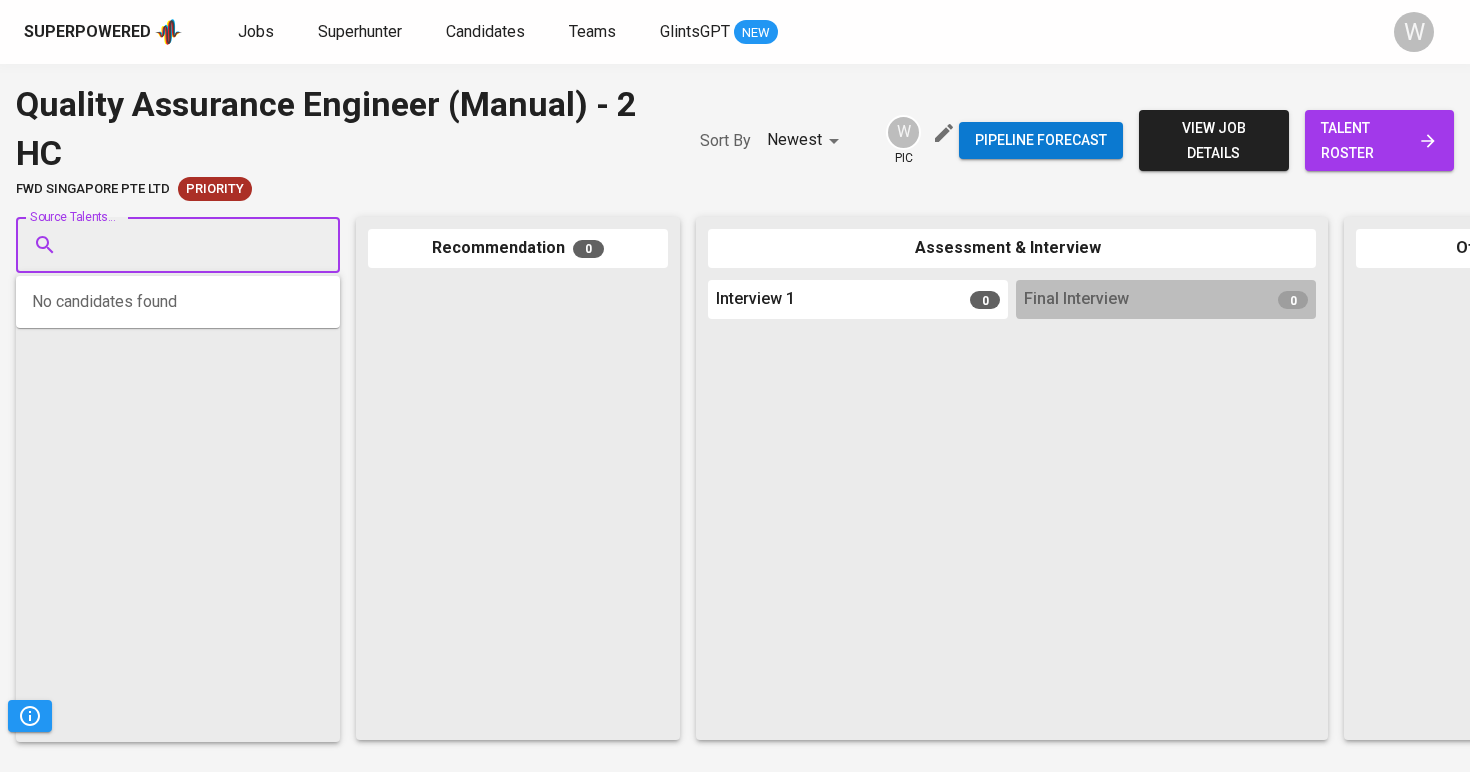 paste on "[EMAIL_ADDRESS][DOMAIN_NAME]" 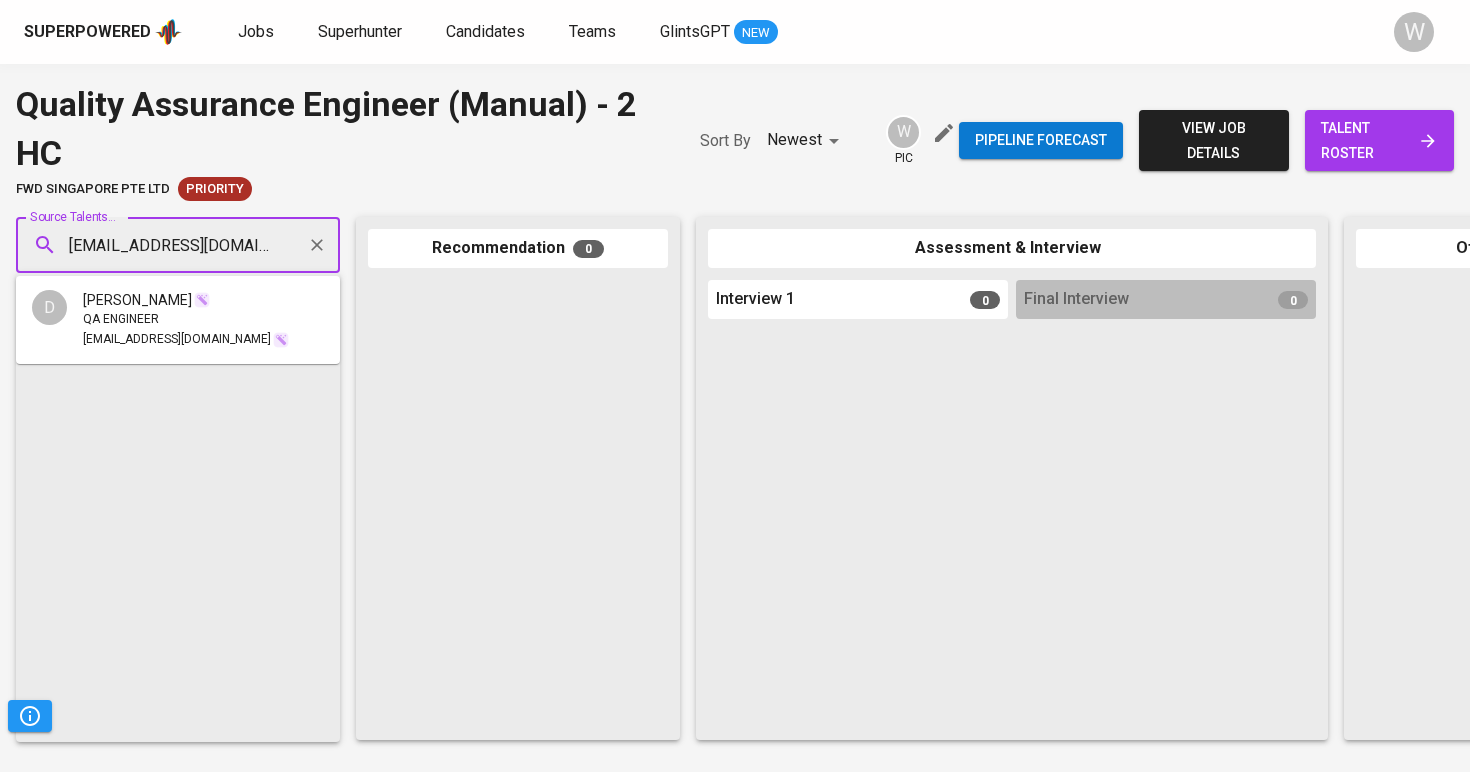 click on "[EMAIL_ADDRESS][DOMAIN_NAME]" at bounding box center [177, 340] 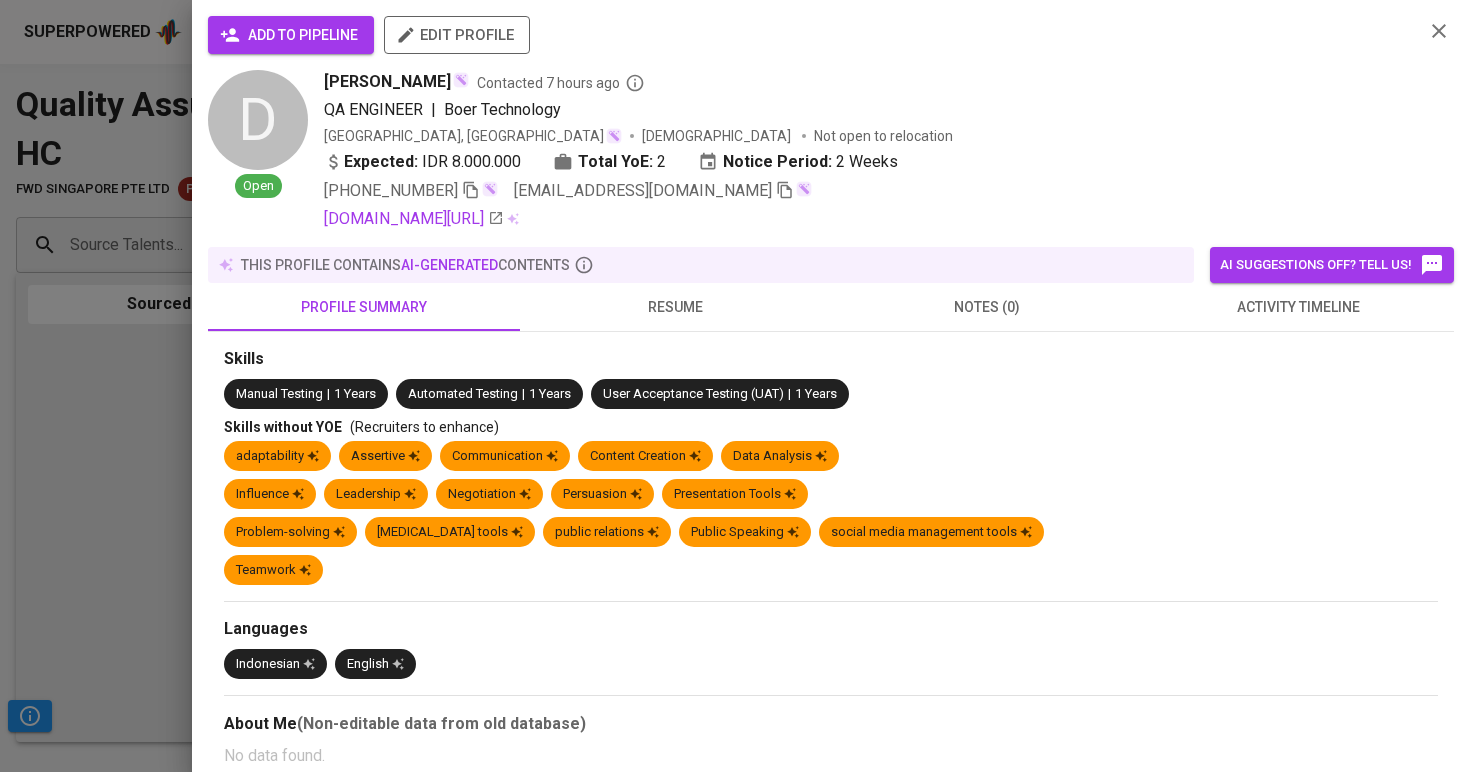 click on "add to pipeline" at bounding box center (291, 35) 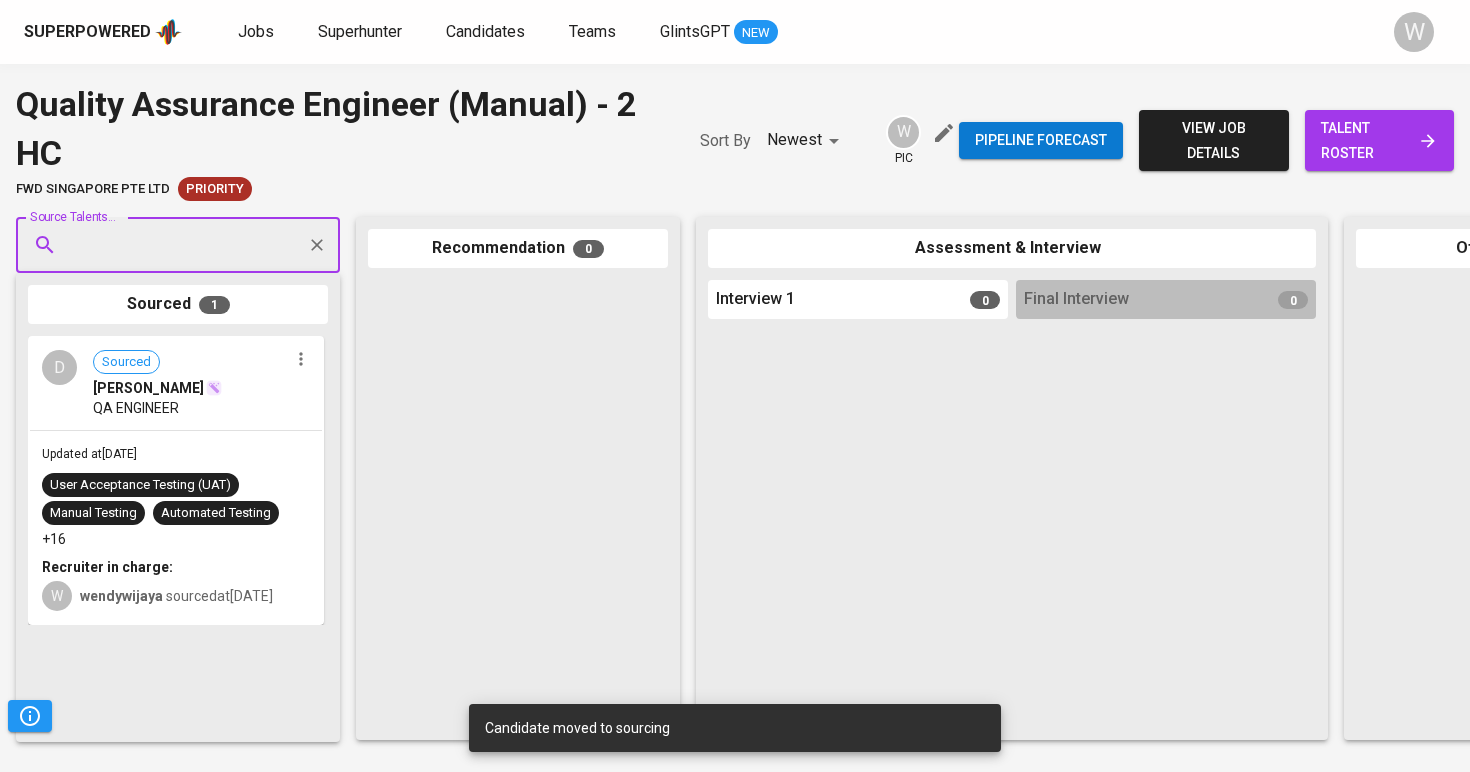 paste on "[EMAIL_ADDRESS][DOMAIN_NAME]" 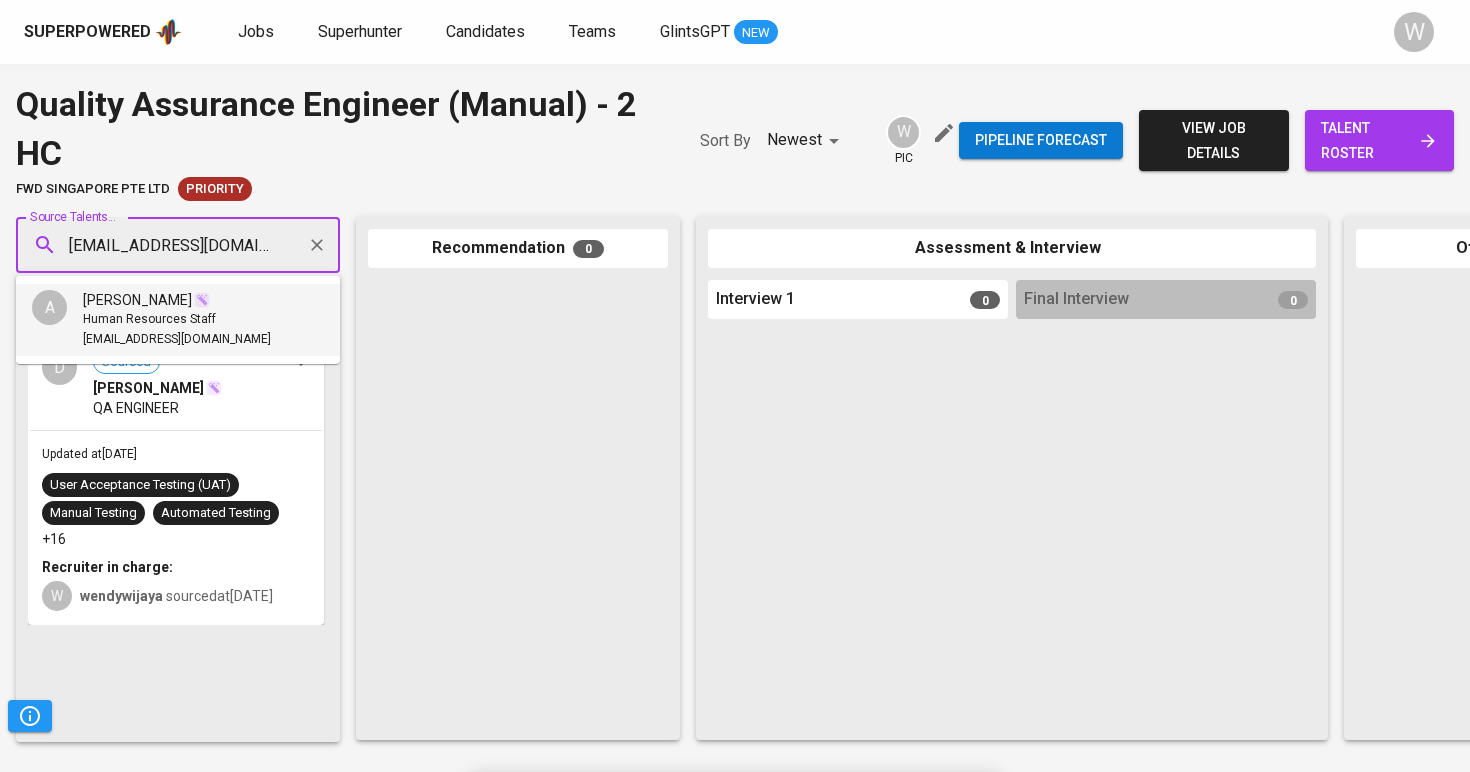 click on "[EMAIL_ADDRESS][DOMAIN_NAME]" at bounding box center (177, 340) 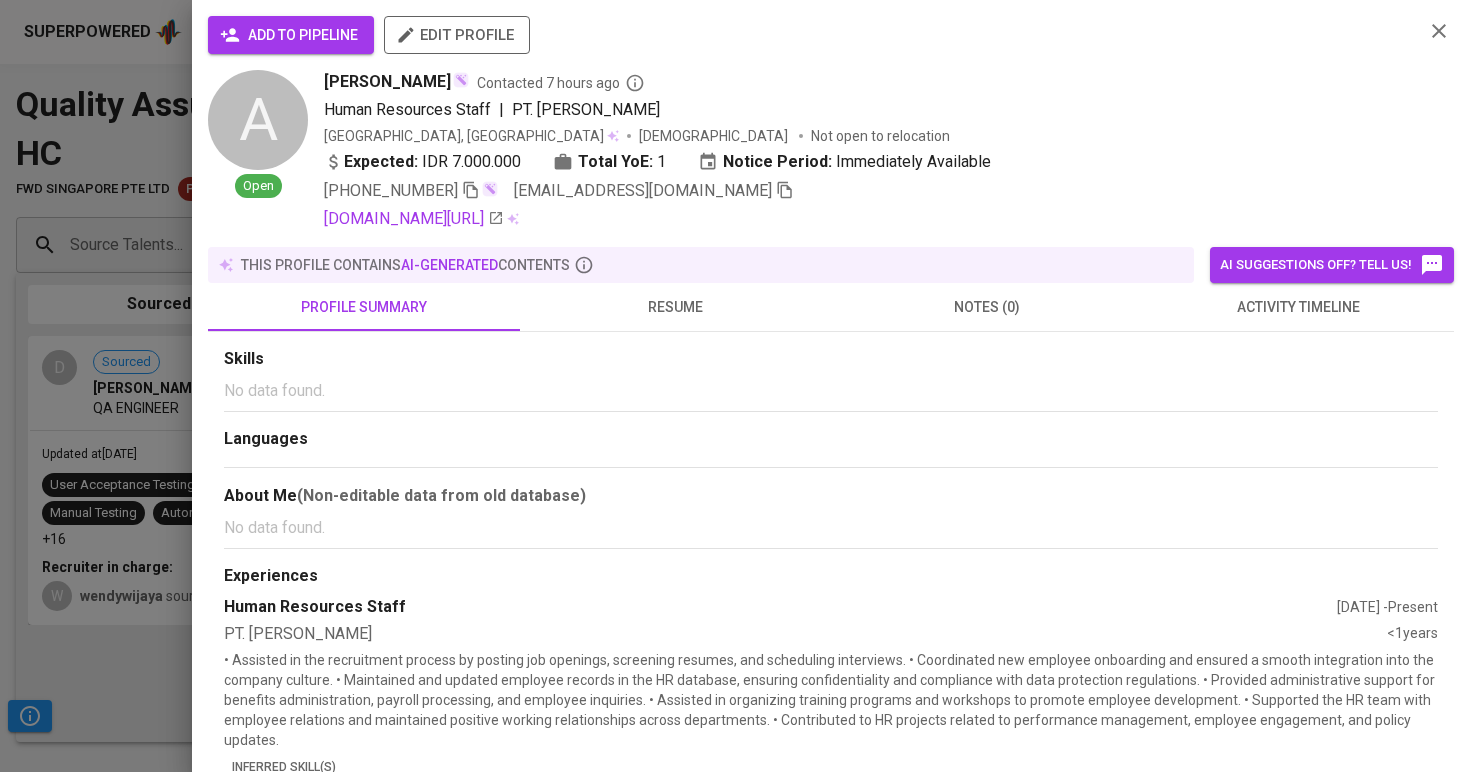click on "add to pipeline" at bounding box center (291, 35) 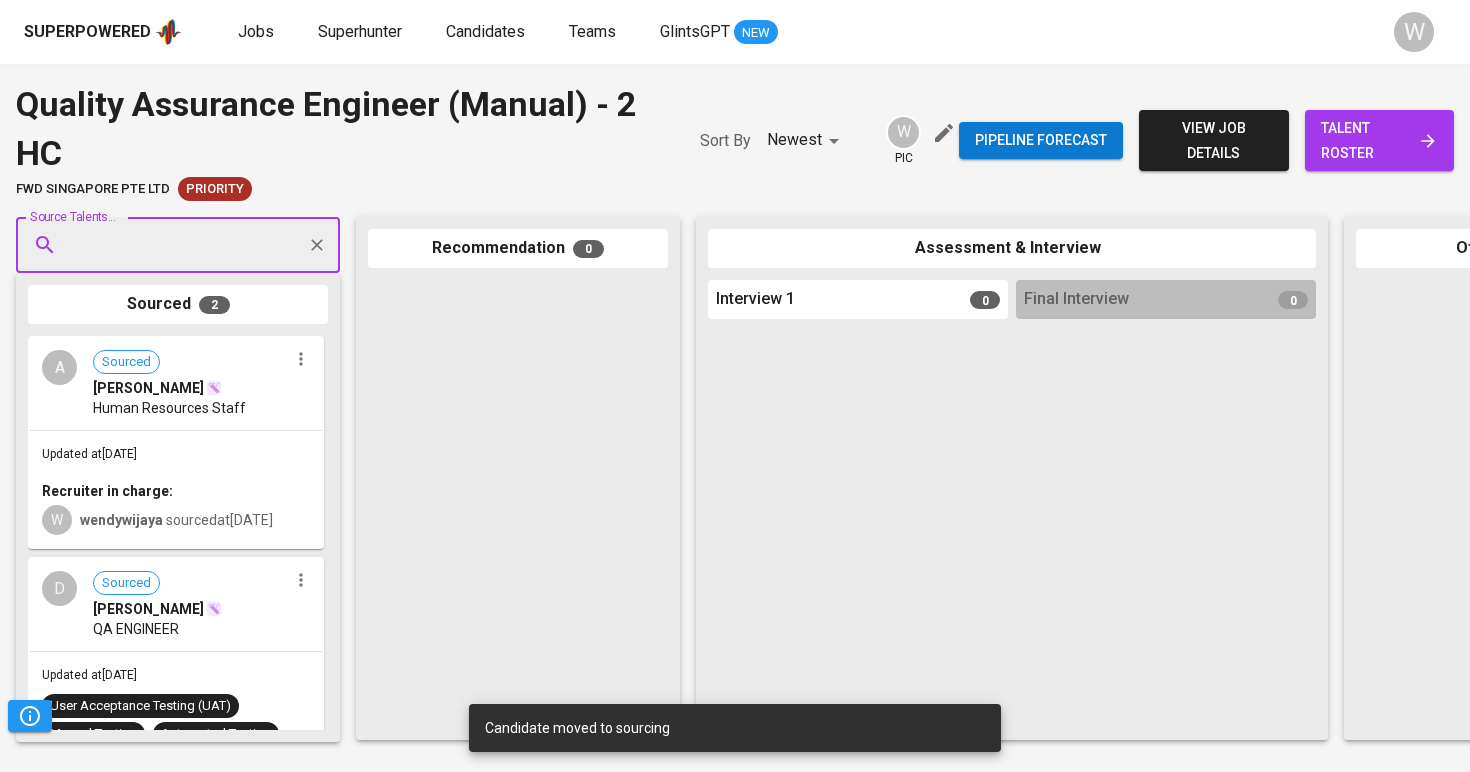 paste on "[EMAIL_ADDRESS][DOMAIN_NAME]" 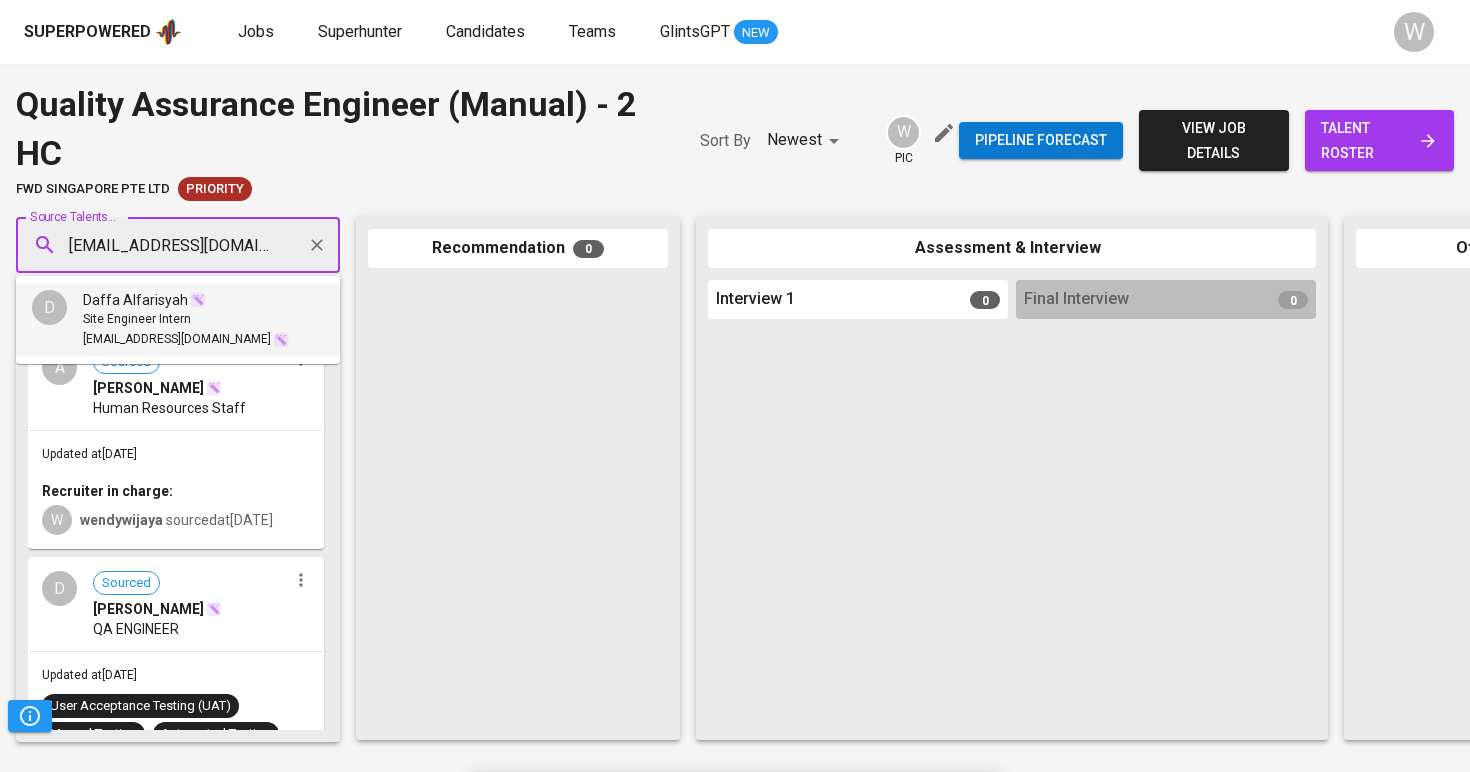 click on "Daffa Alfarisyah" at bounding box center [135, 300] 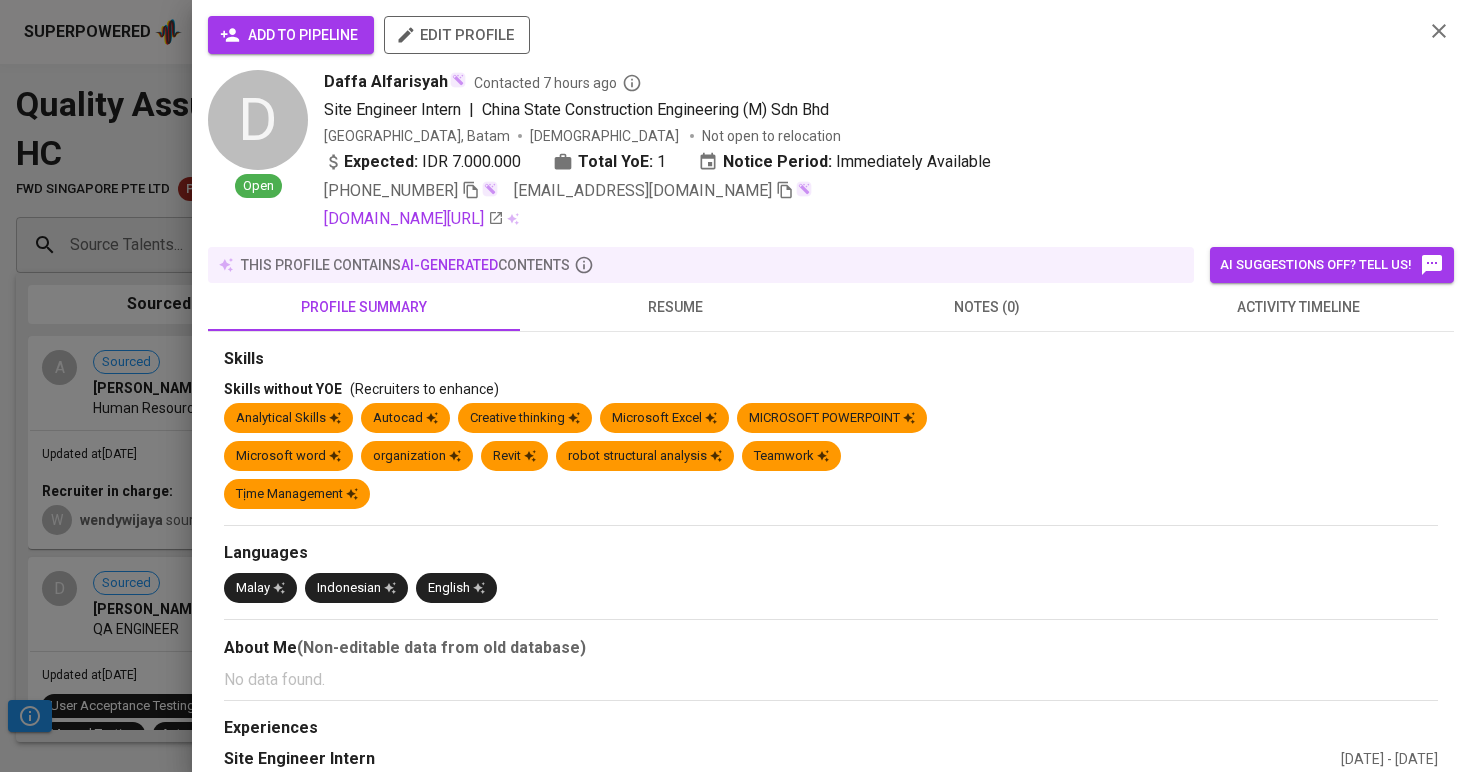 click on "add to pipeline" at bounding box center (291, 35) 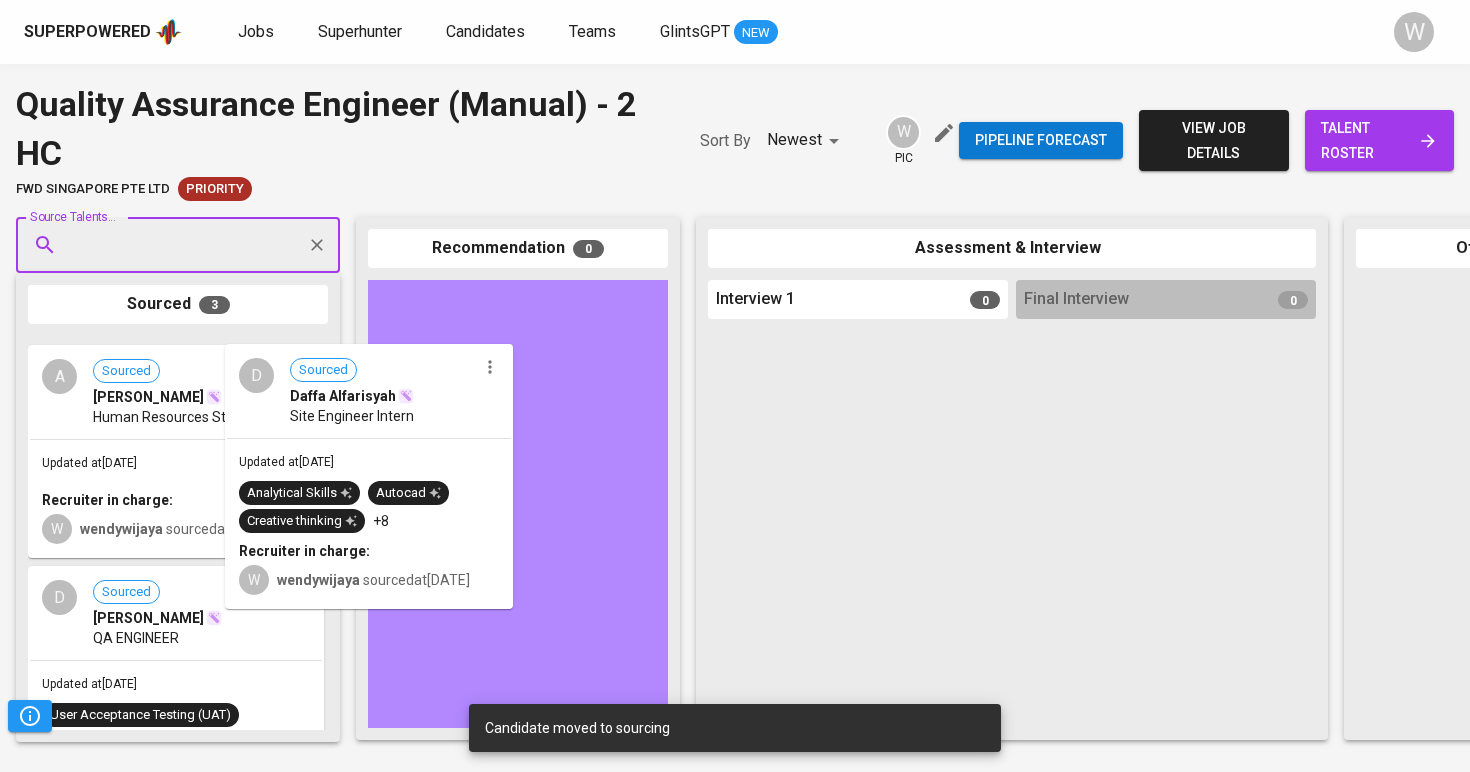 drag, startPoint x: 232, startPoint y: 394, endPoint x: 564, endPoint y: 406, distance: 332.2168 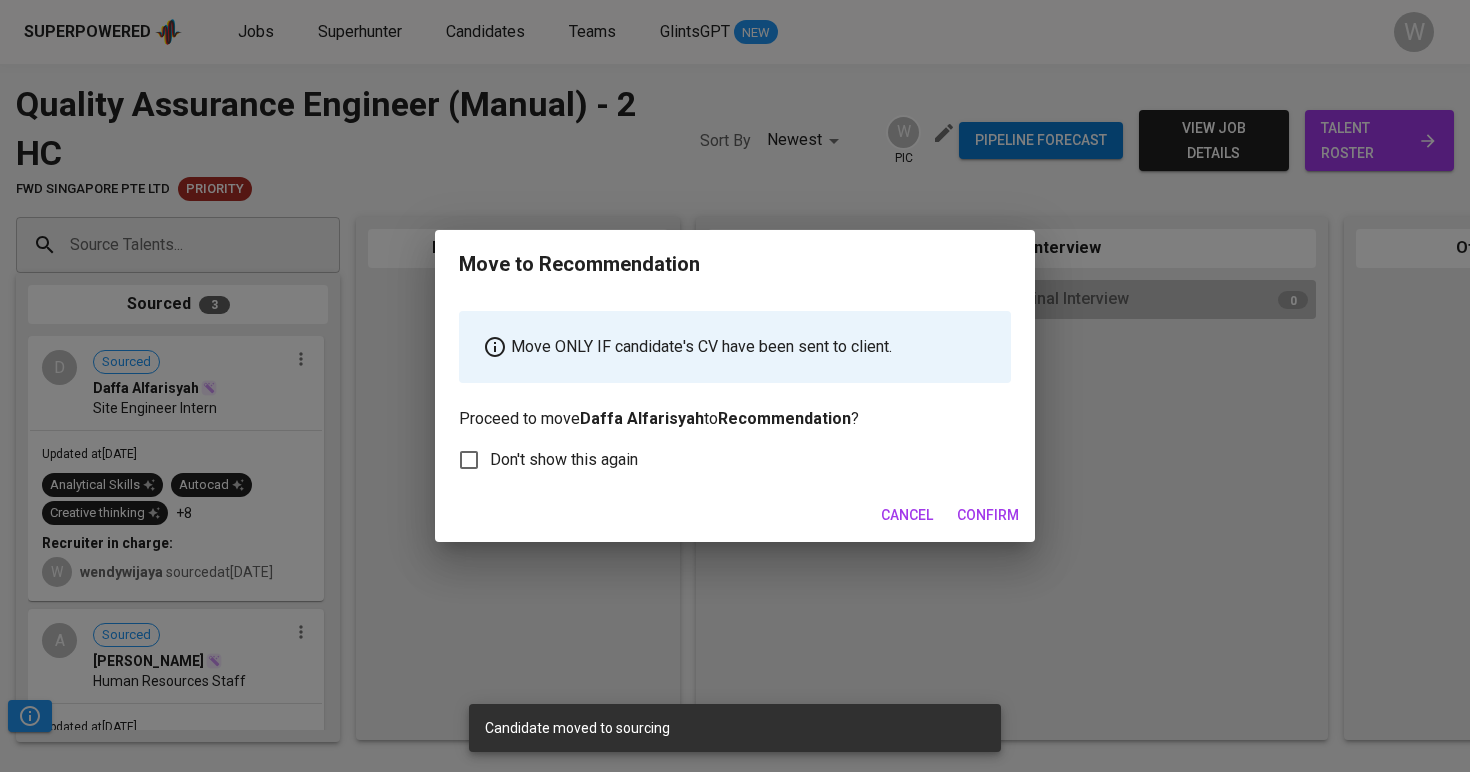click on "Confirm" at bounding box center [988, 515] 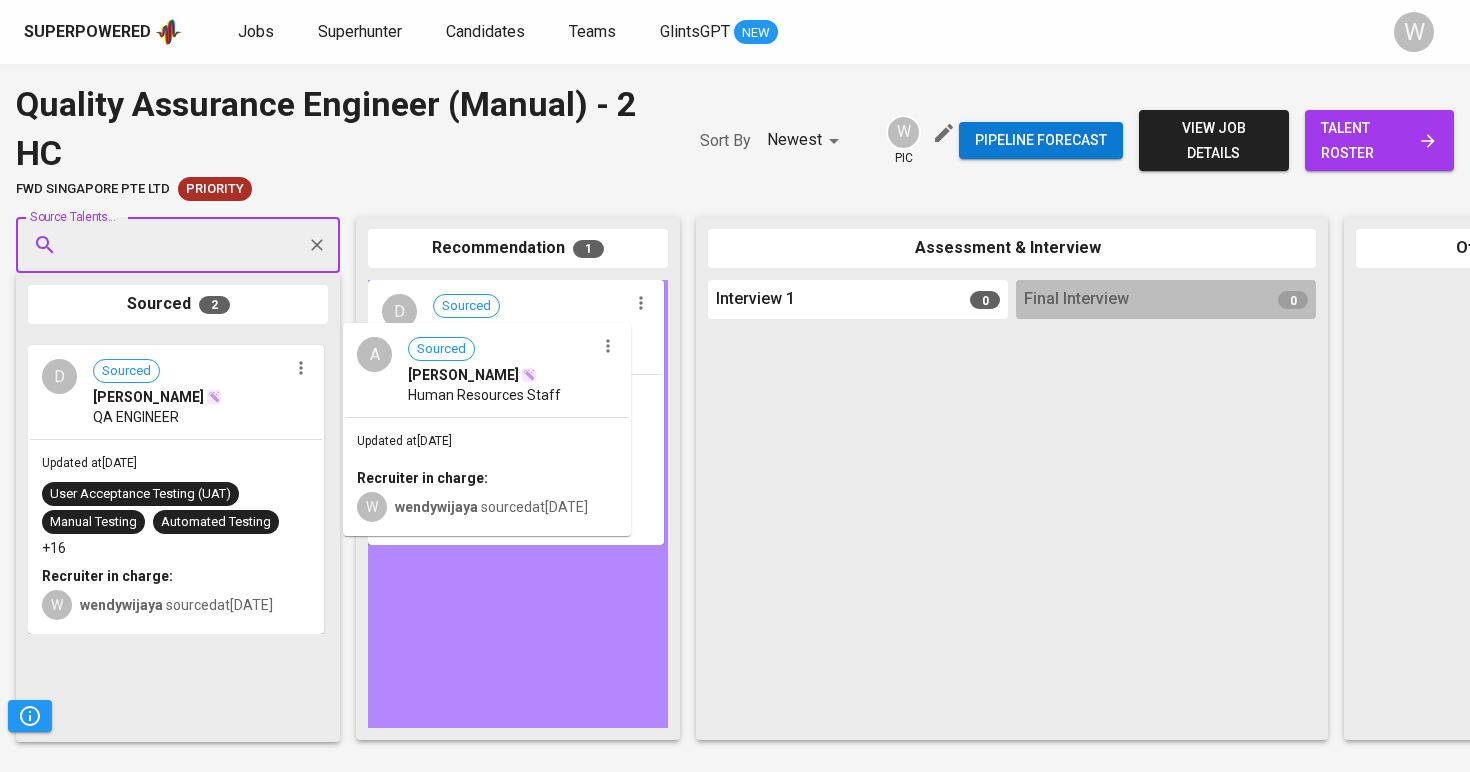 drag, startPoint x: 229, startPoint y: 511, endPoint x: 557, endPoint y: 500, distance: 328.1844 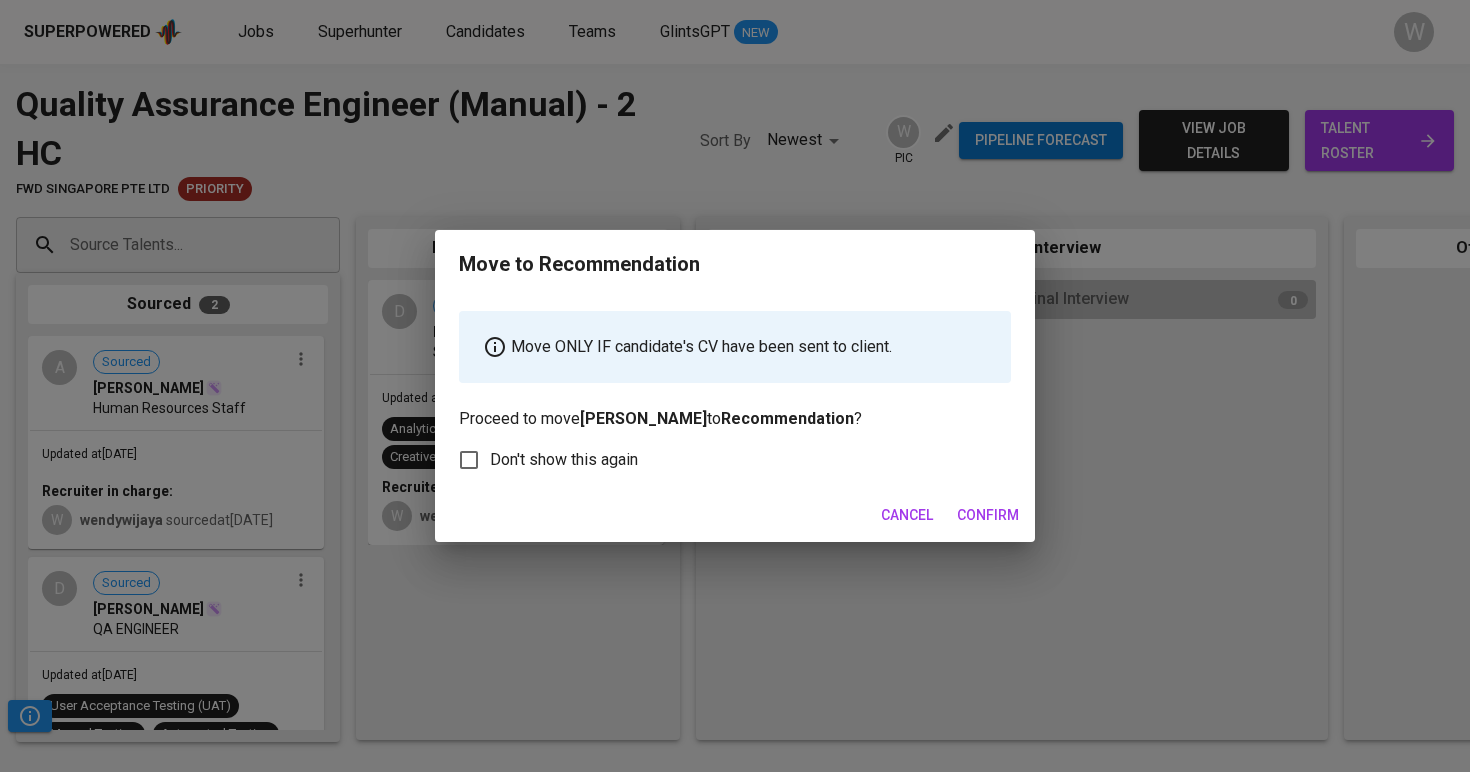click on "Confirm" at bounding box center (988, 515) 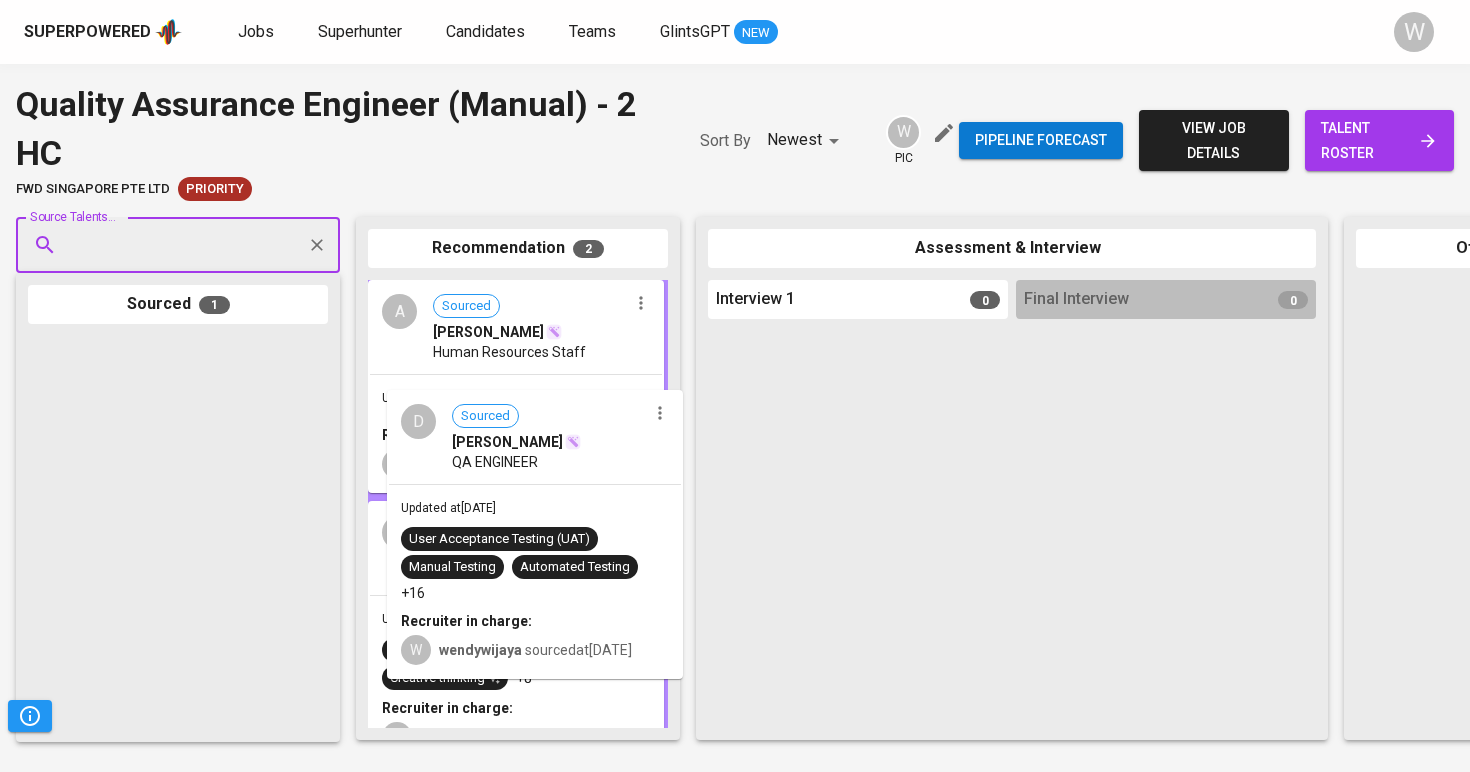 drag, startPoint x: 180, startPoint y: 455, endPoint x: 546, endPoint y: 511, distance: 370.25937 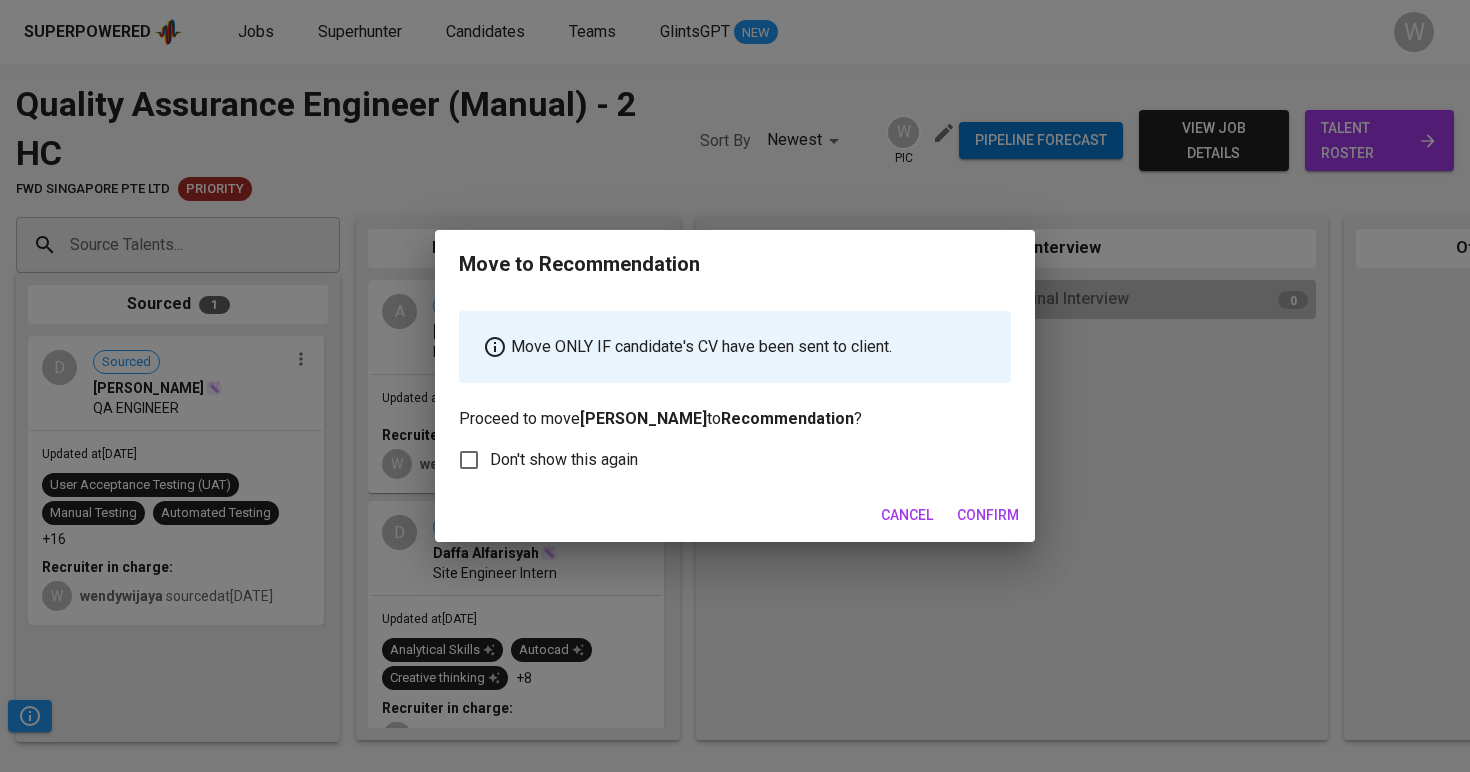 click on "Confirm" at bounding box center [988, 515] 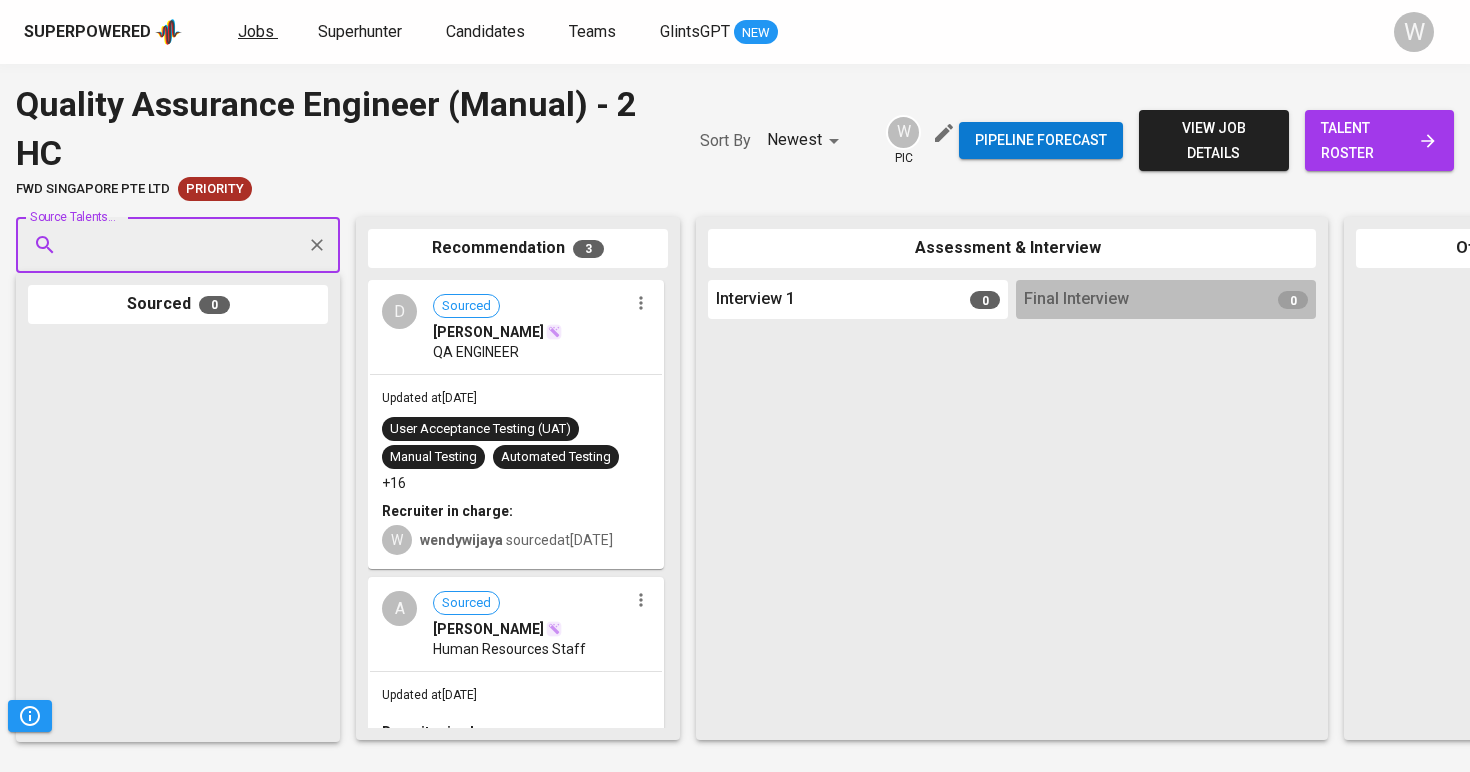 click on "Jobs" at bounding box center [256, 31] 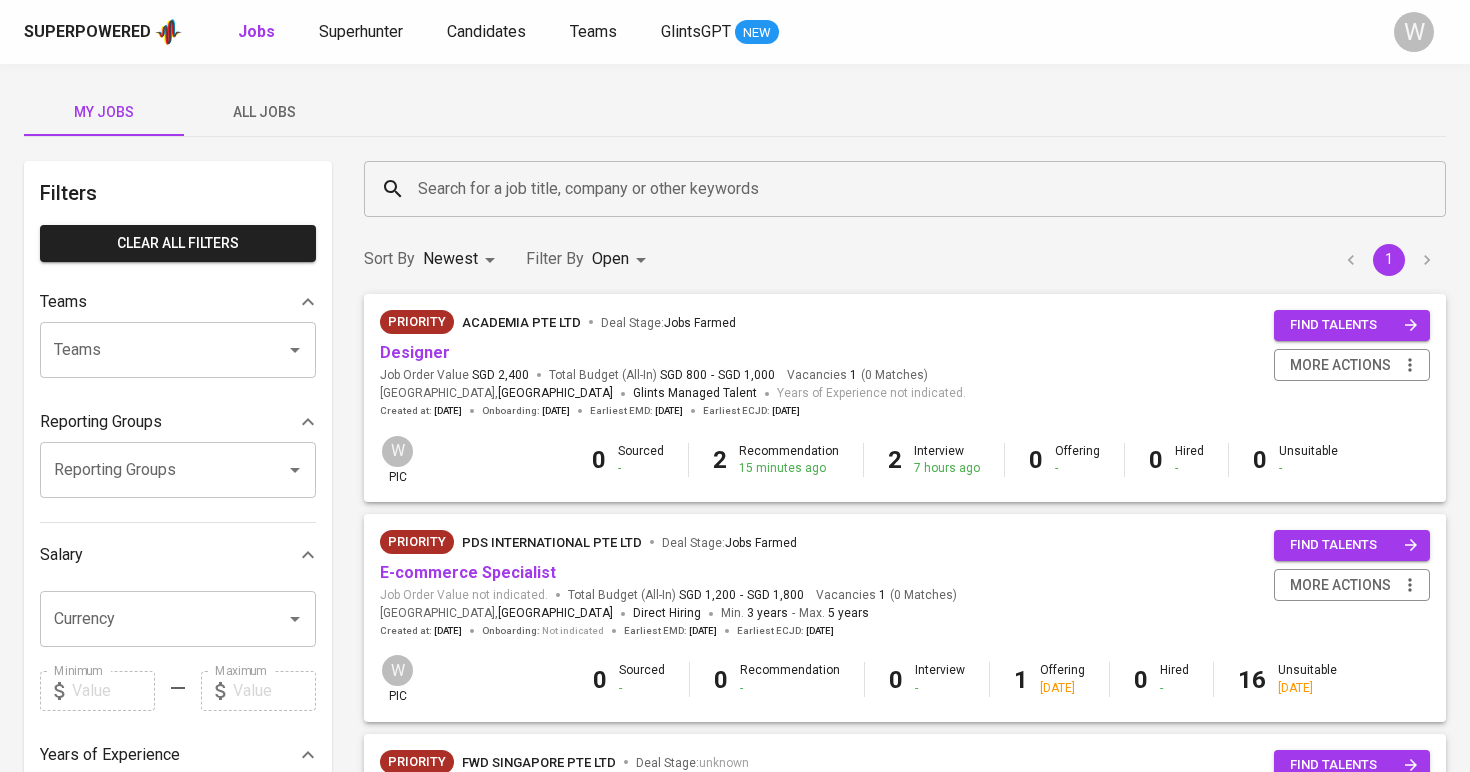 scroll, scrollTop: 0, scrollLeft: 0, axis: both 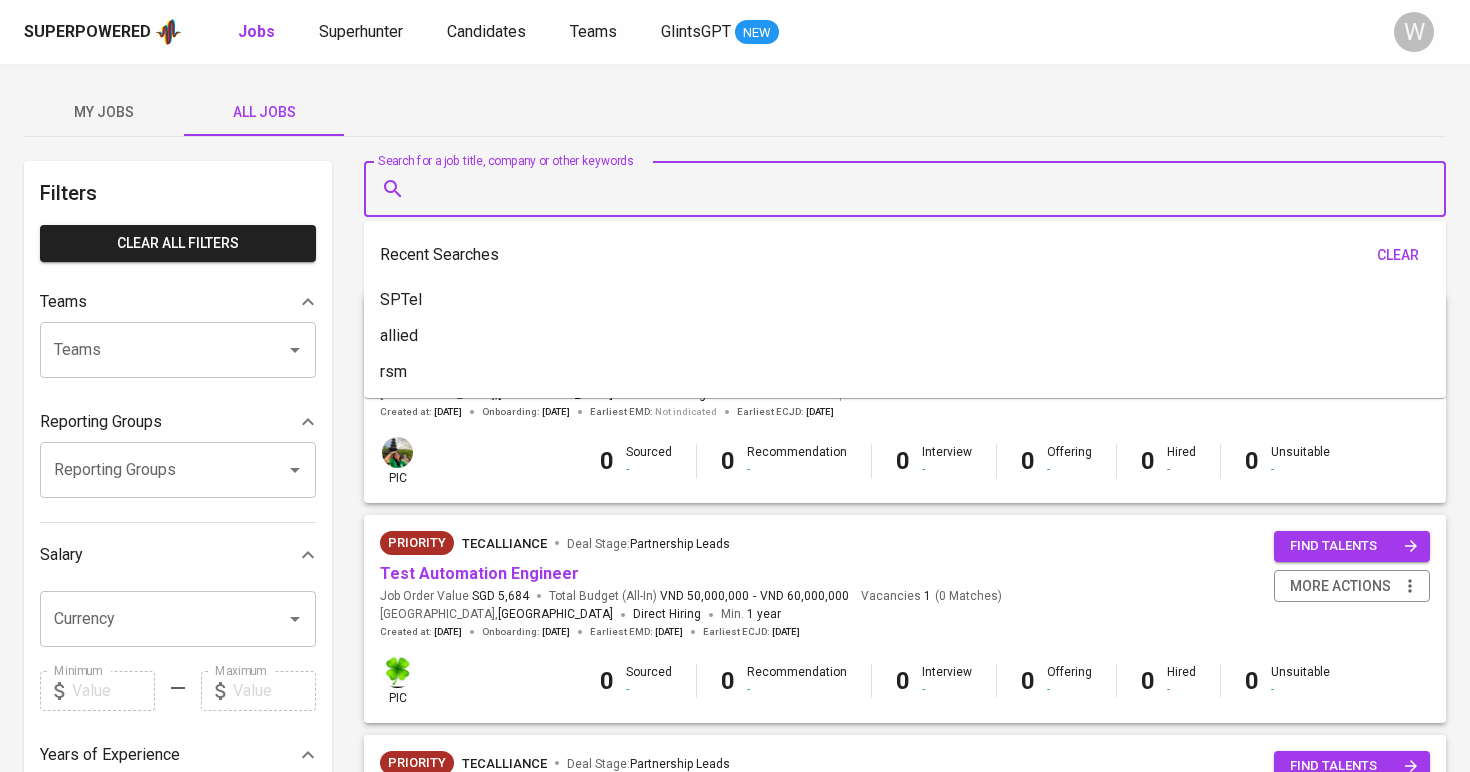 click on "Search for a job title, company or other keywords" at bounding box center (910, 189) 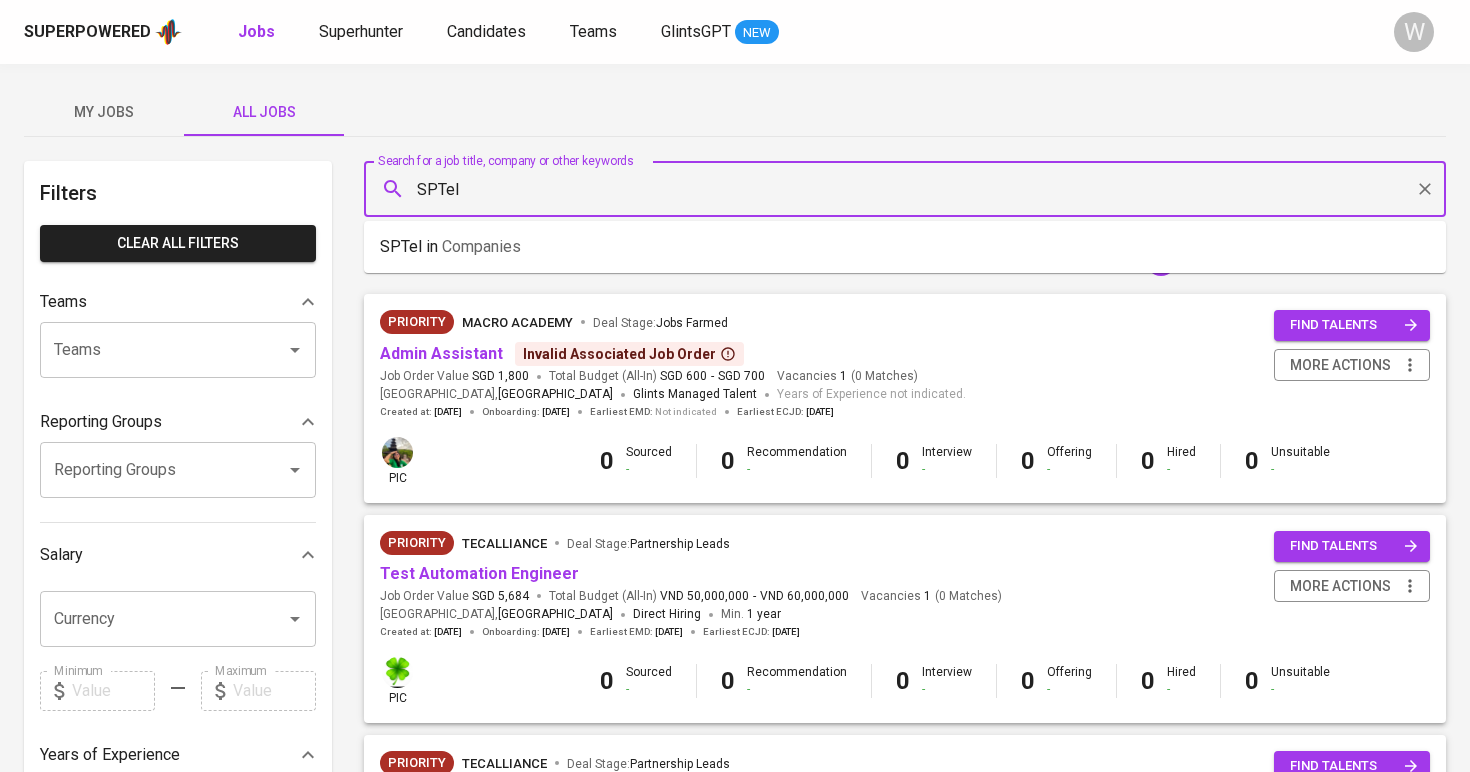 type on "SPTel" 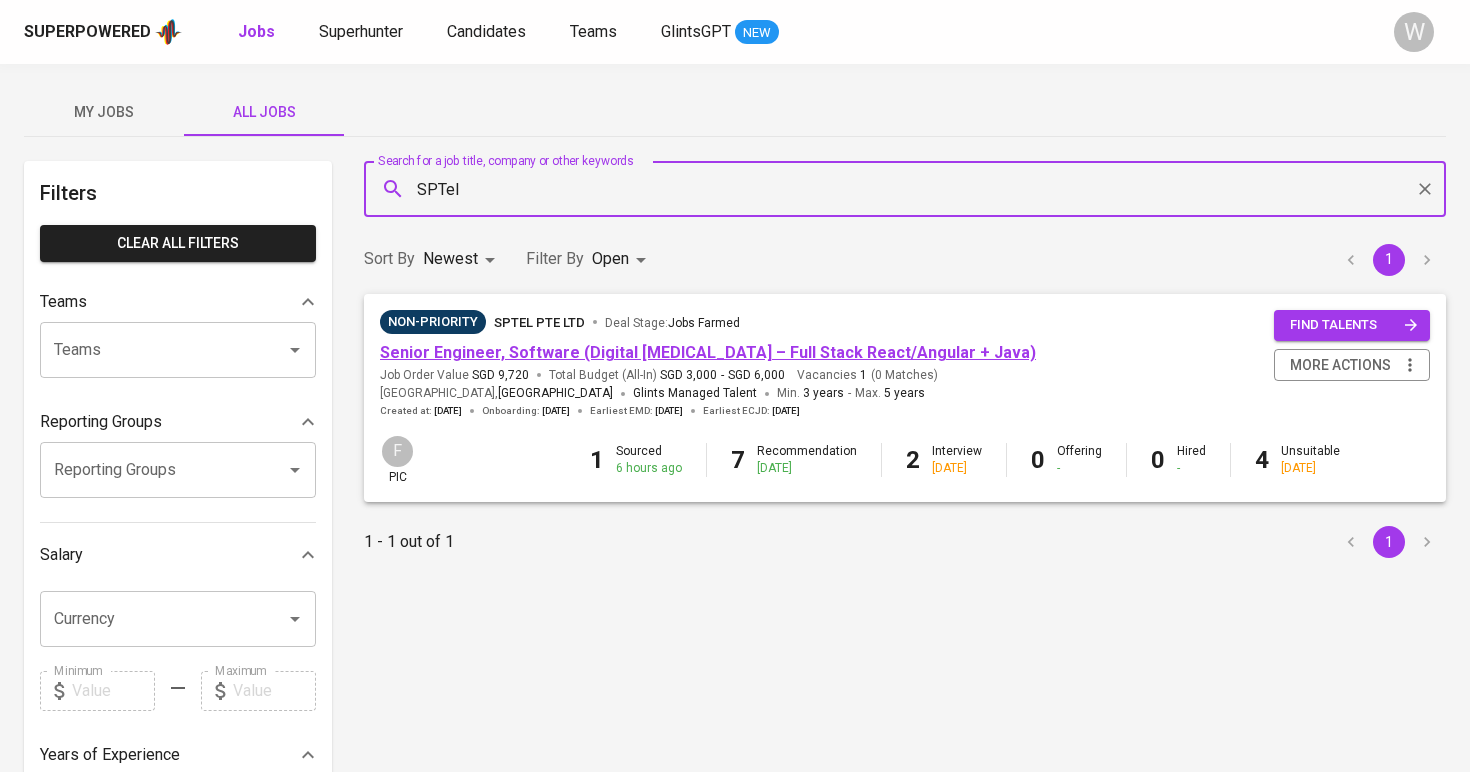 click on "Senior Engineer, Software (Digital [MEDICAL_DATA] – Full Stack React/Angular + Java)" at bounding box center (708, 352) 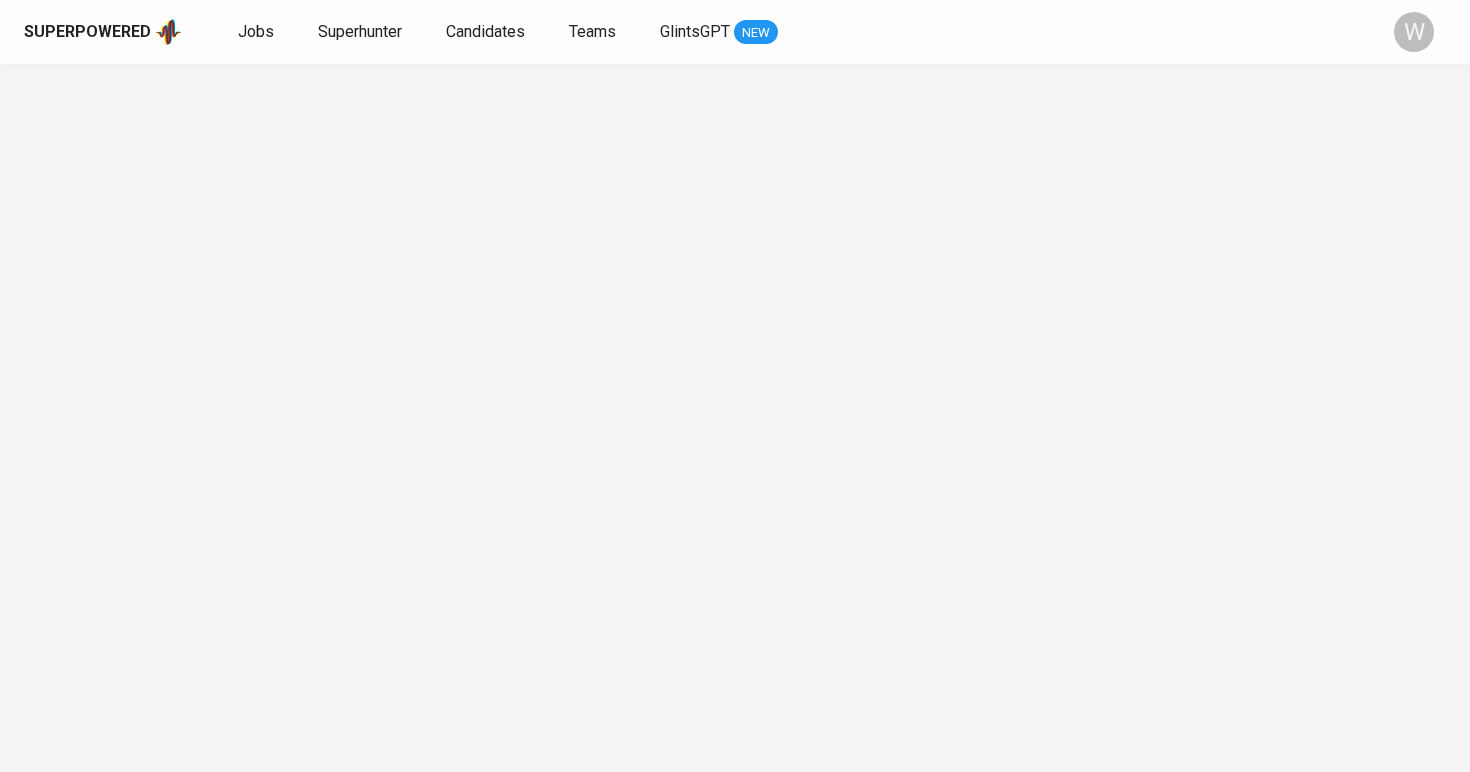 click at bounding box center (735, 418) 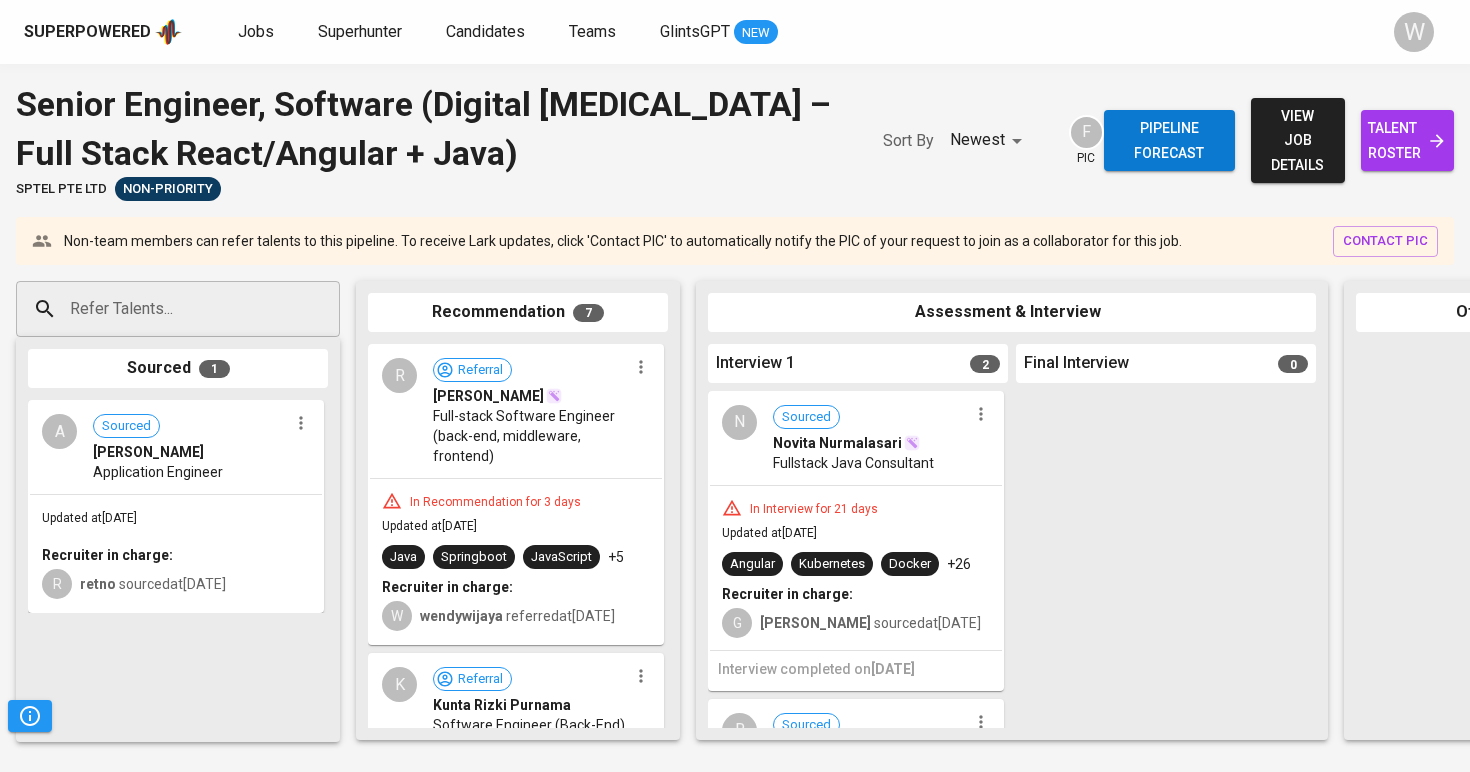click on "Senior Engineer, Software (Digital [MEDICAL_DATA] – Full Stack React/Angular + Java) SPTEL PTE LTD Non-Priority Sort By Newest NEWEST F pic Pipeline forecast view job details talent roster    Non-team members can refer talents to this pipeline. To receive Lark updates, click 'Contact PIC' to automatically notify the PIC of your request to join as a collaborator for this job. contact pic Refer Talents... Refer Talents... Sourced    1 A Sourced [PERSON_NAME] Application Engineer Updated at  [DATE] Recruiter in charge: R retno   sourced  at  [DATE] Recommendation    7 R Referral [PERSON_NAME] Full-stack Software Engineer (back-end, middleware, frontend) In Recommendation for   3 days Updated at  [DATE] Java Springboot JavaScript +5 Recruiter in charge: W wendywijaya   referred  at  [DATE] K Referral Kunta Rizki Purnama Software Engineer (Back-End) In Recommendation for   3 days Updated at  [DATE] Redis Spring Boot React.js +5 Recruiter in charge: W wendywijaya   referred  at  A   +3" at bounding box center (735, 418) 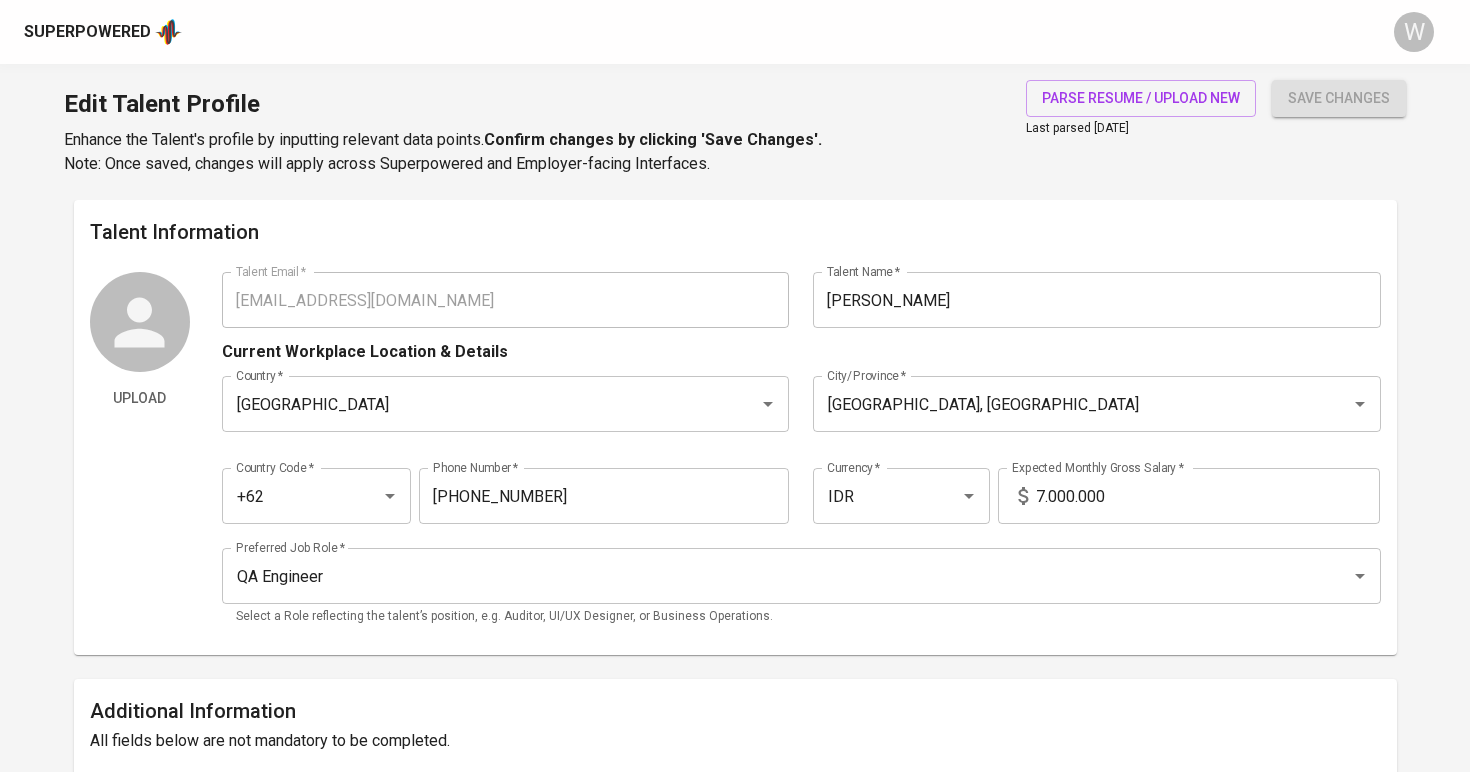 scroll, scrollTop: 0, scrollLeft: 0, axis: both 